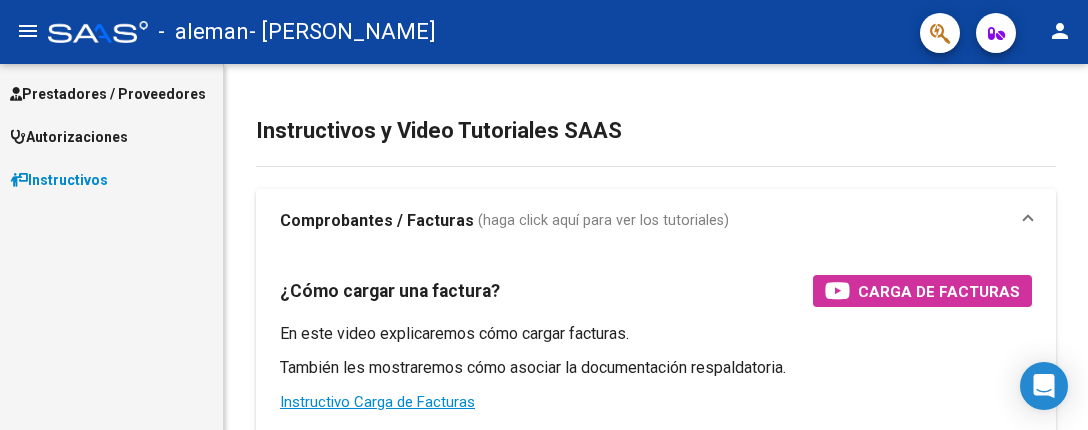 scroll, scrollTop: 0, scrollLeft: 0, axis: both 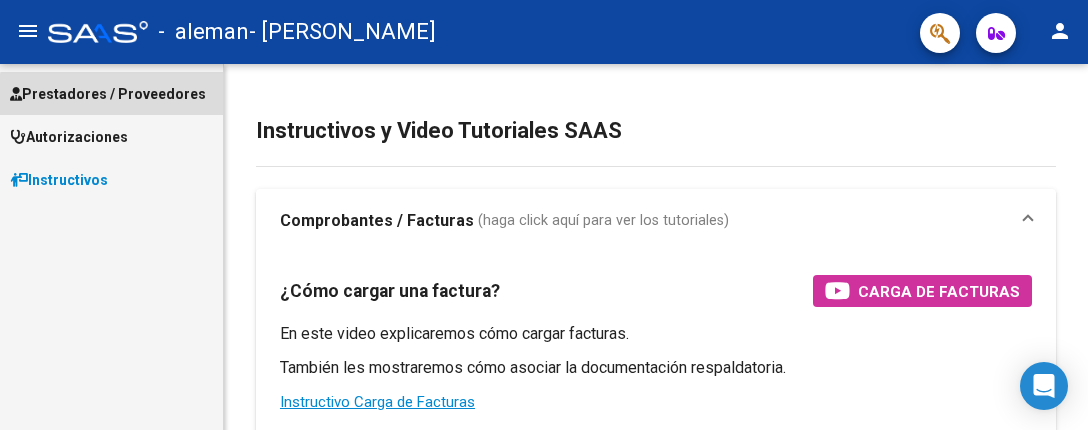 click on "Prestadores / Proveedores" at bounding box center (108, 94) 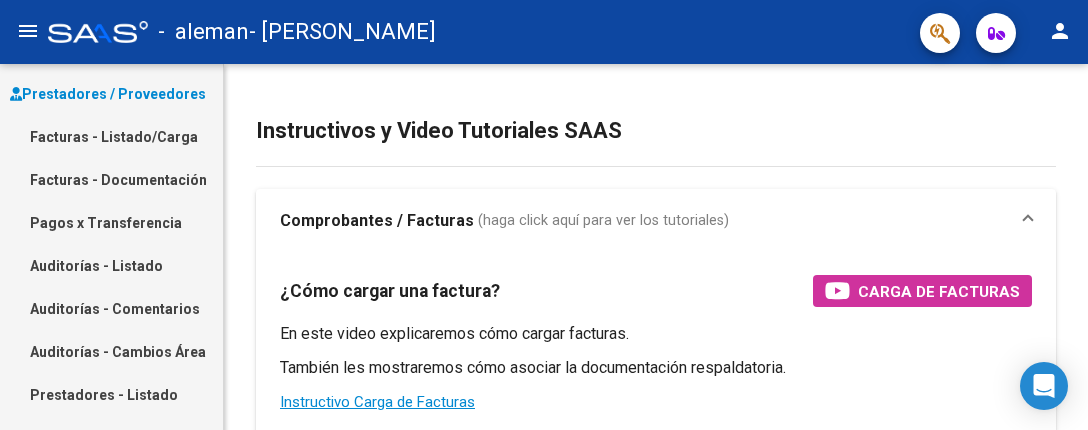 click on "Facturas - Listado/Carga" at bounding box center [111, 136] 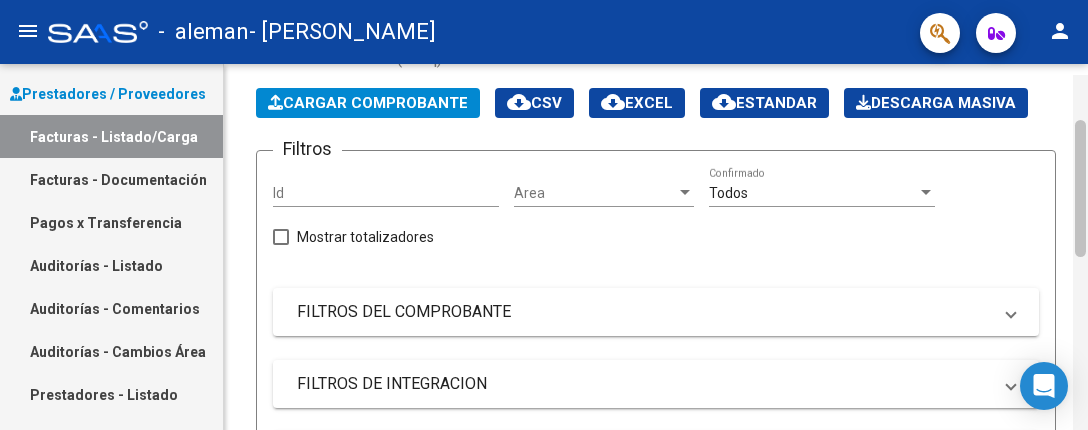 scroll, scrollTop: 131, scrollLeft: 0, axis: vertical 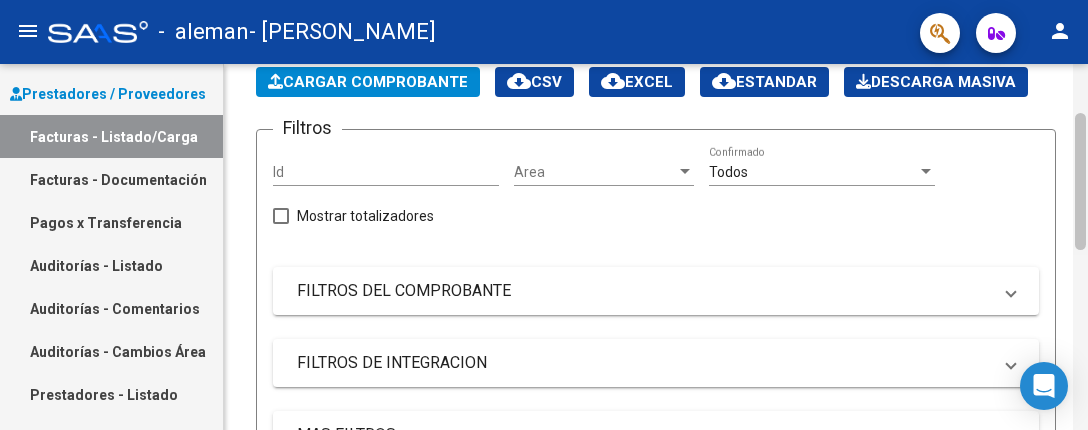 drag, startPoint x: 1080, startPoint y: 112, endPoint x: 1080, endPoint y: 169, distance: 57 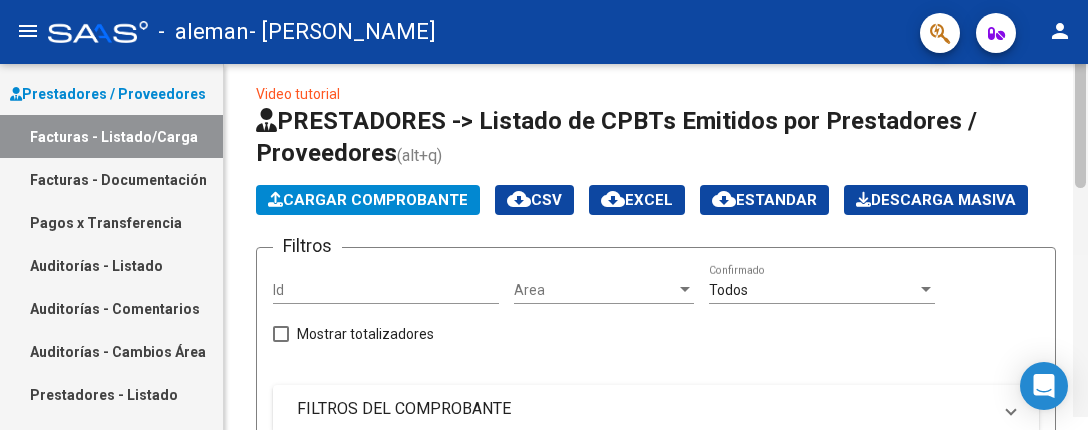 scroll, scrollTop: 0, scrollLeft: 0, axis: both 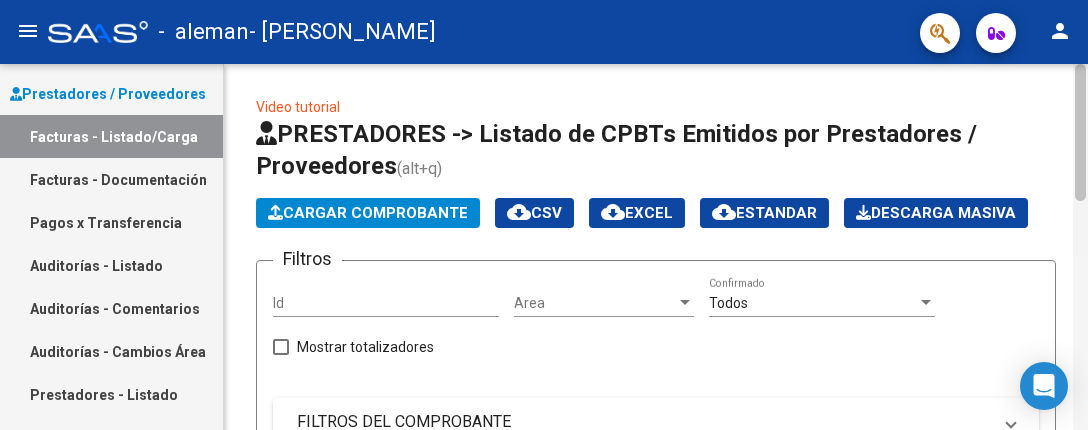 drag, startPoint x: 1080, startPoint y: 169, endPoint x: 1076, endPoint y: 115, distance: 54.147945 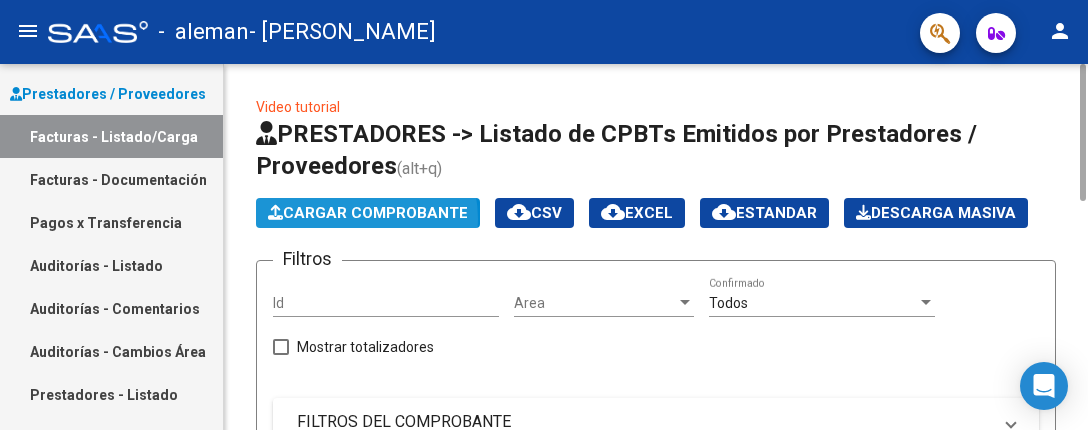 click on "Cargar Comprobante" 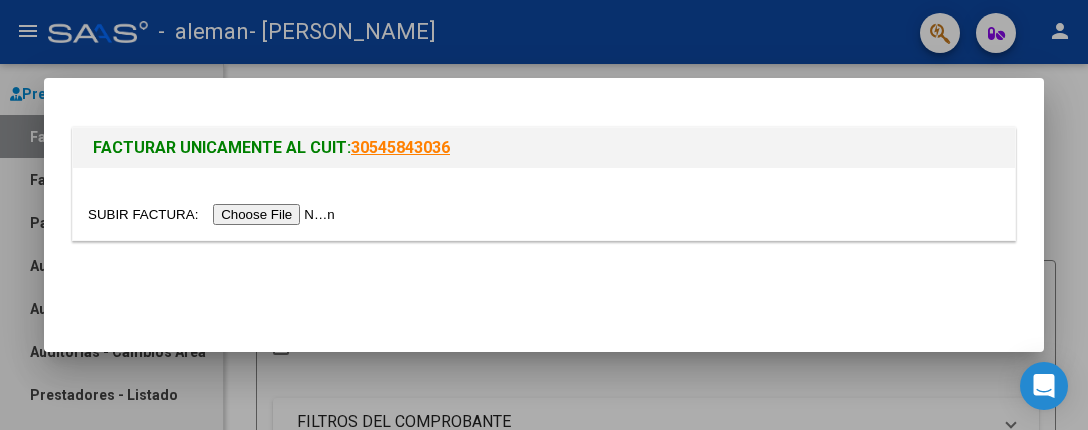 click at bounding box center (214, 214) 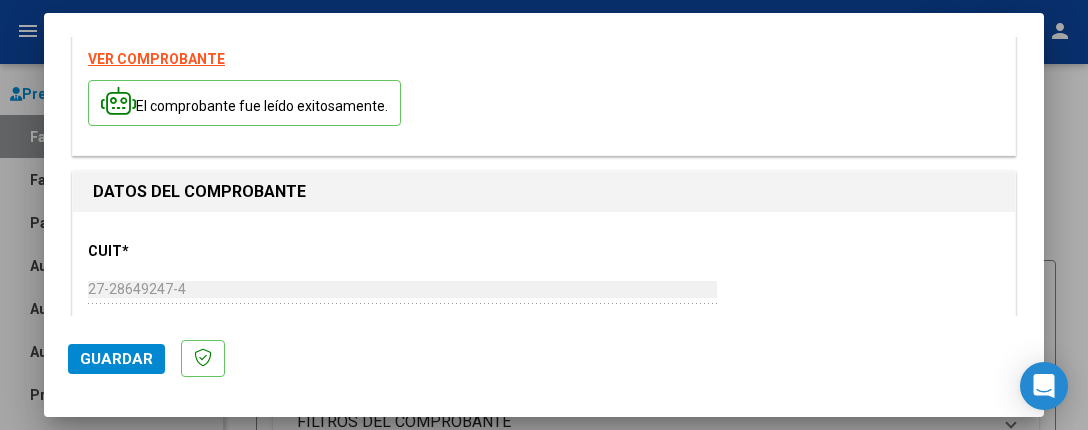 scroll, scrollTop: 97, scrollLeft: 0, axis: vertical 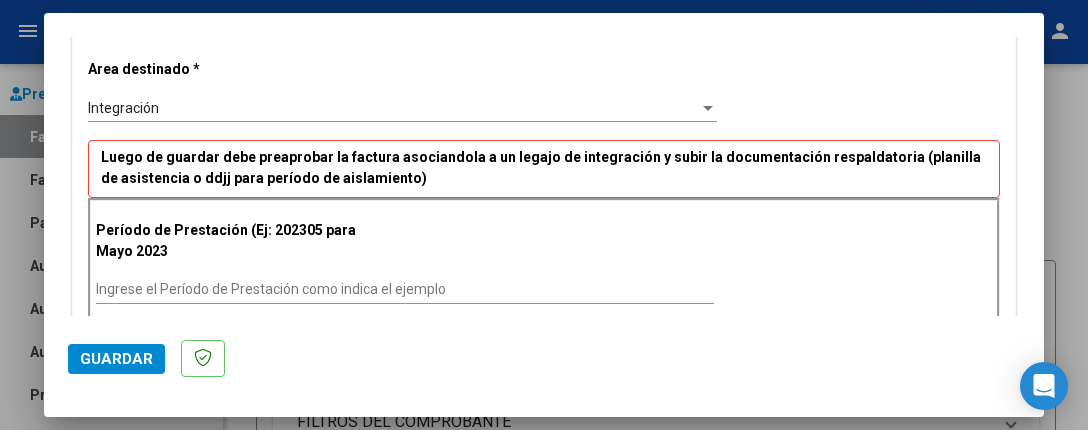 click on "Ingrese el Período de Prestación como indica el ejemplo" at bounding box center (405, 289) 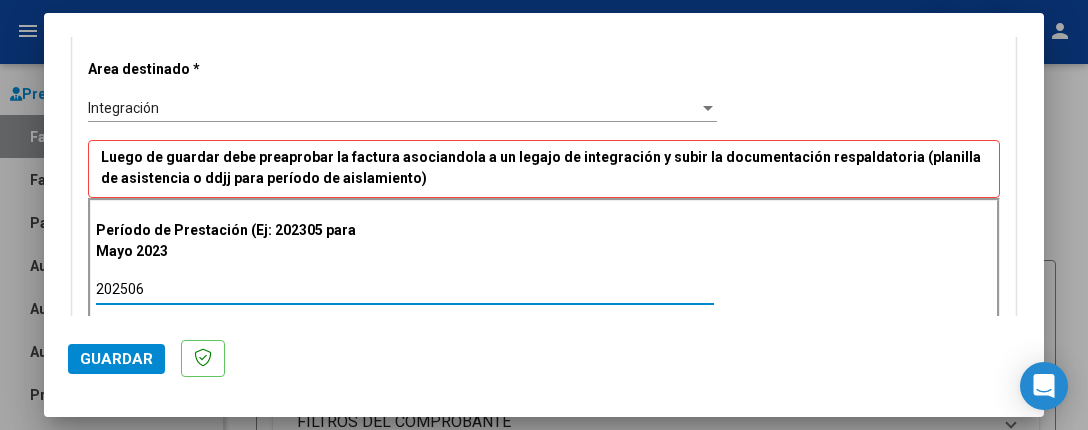 type on "202506" 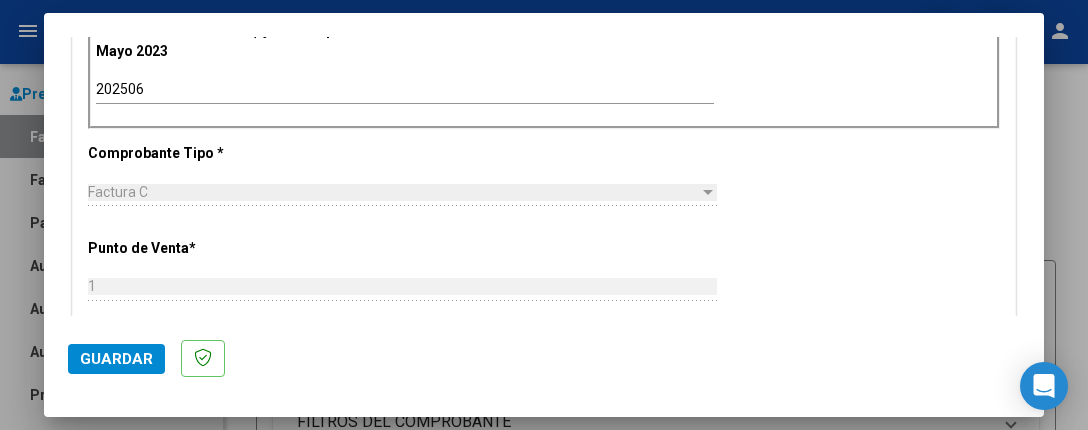 scroll, scrollTop: 642, scrollLeft: 0, axis: vertical 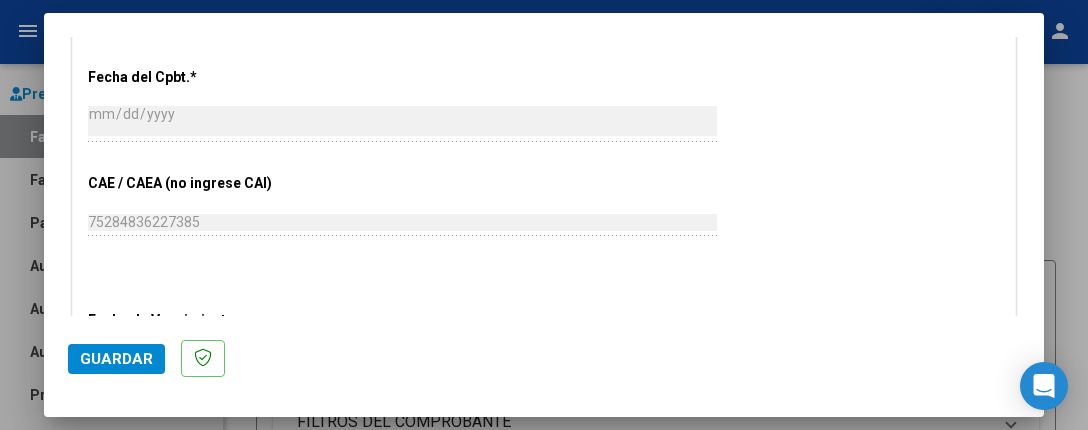 drag, startPoint x: 1045, startPoint y: 227, endPoint x: 1046, endPoint y: 246, distance: 19.026299 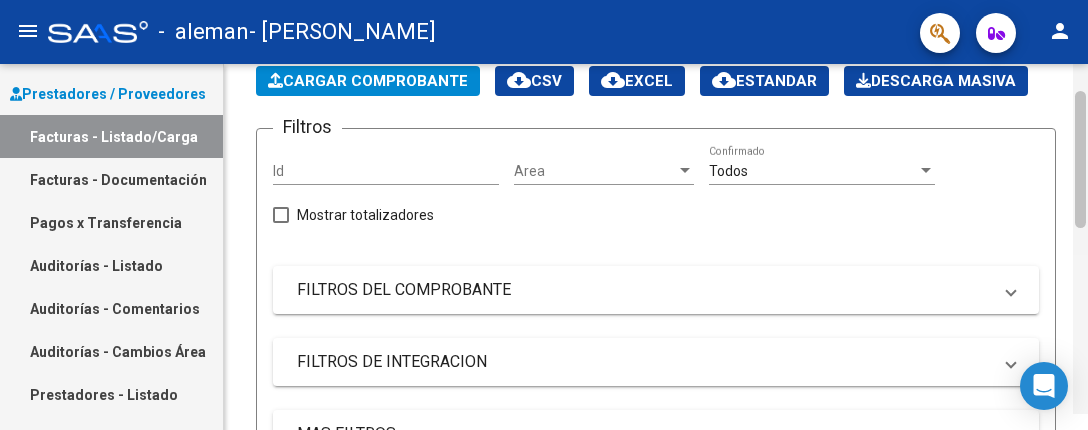 drag, startPoint x: 1082, startPoint y: 173, endPoint x: 1083, endPoint y: 223, distance: 50.01 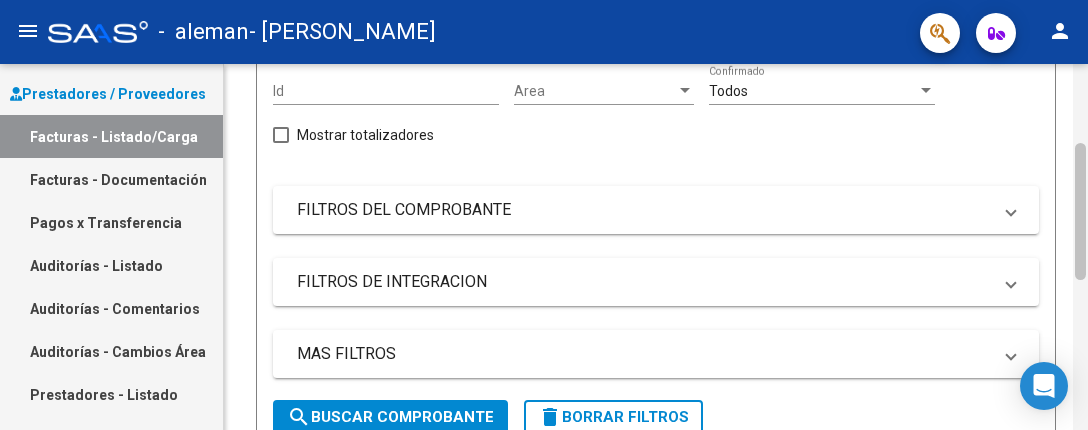 drag, startPoint x: 1083, startPoint y: 223, endPoint x: 1085, endPoint y: 274, distance: 51.0392 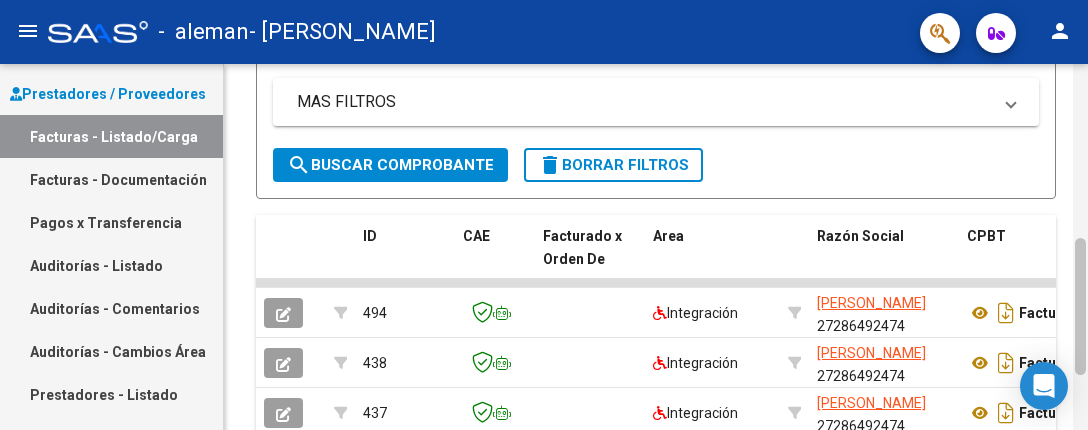 drag, startPoint x: 1085, startPoint y: 274, endPoint x: 1087, endPoint y: 348, distance: 74.02702 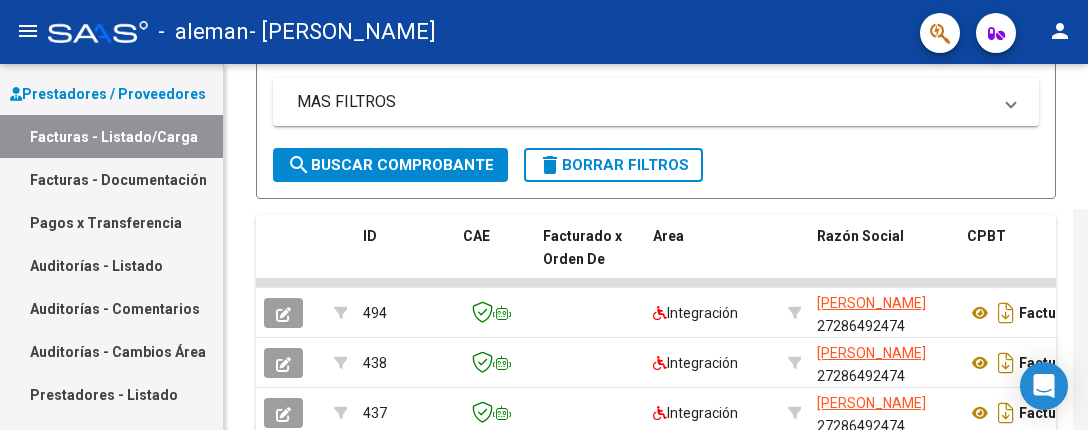 scroll, scrollTop: 609, scrollLeft: 0, axis: vertical 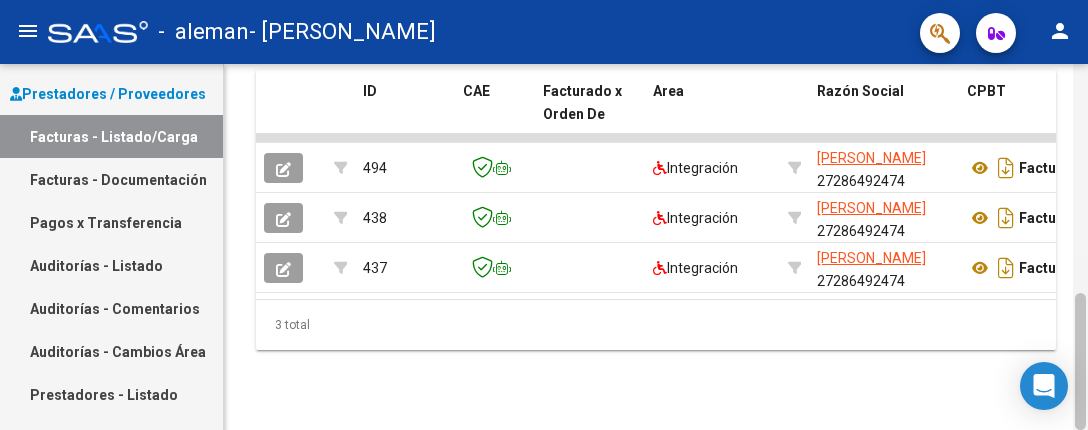 drag, startPoint x: 1087, startPoint y: 348, endPoint x: 1082, endPoint y: 277, distance: 71.17584 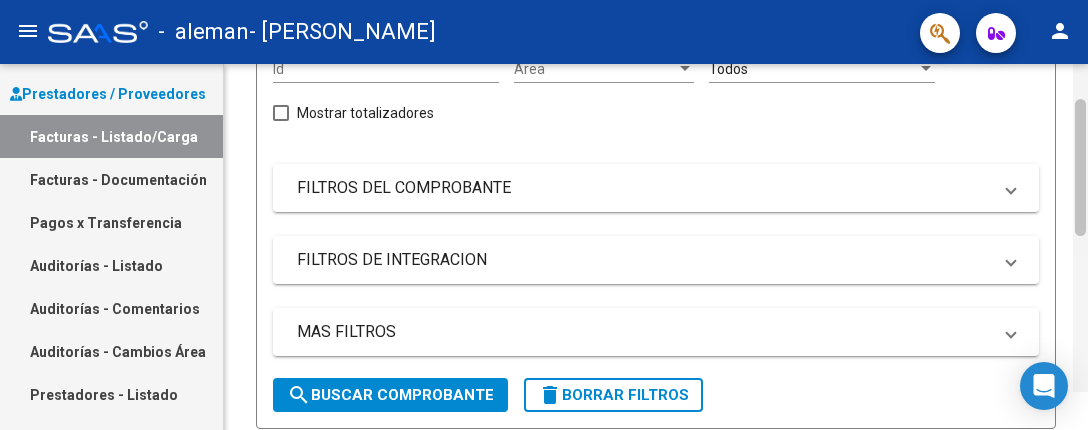 scroll, scrollTop: 196, scrollLeft: 0, axis: vertical 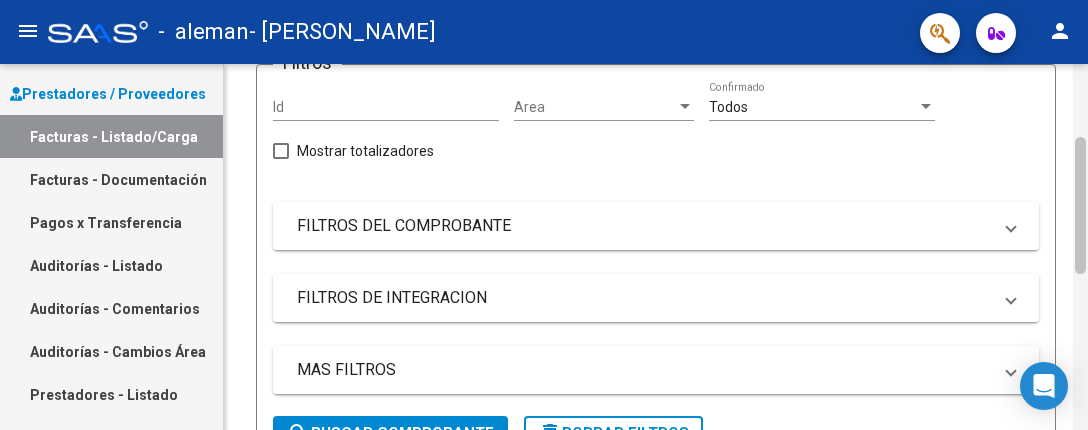 drag, startPoint x: 1080, startPoint y: 373, endPoint x: 1077, endPoint y: 218, distance: 155.02902 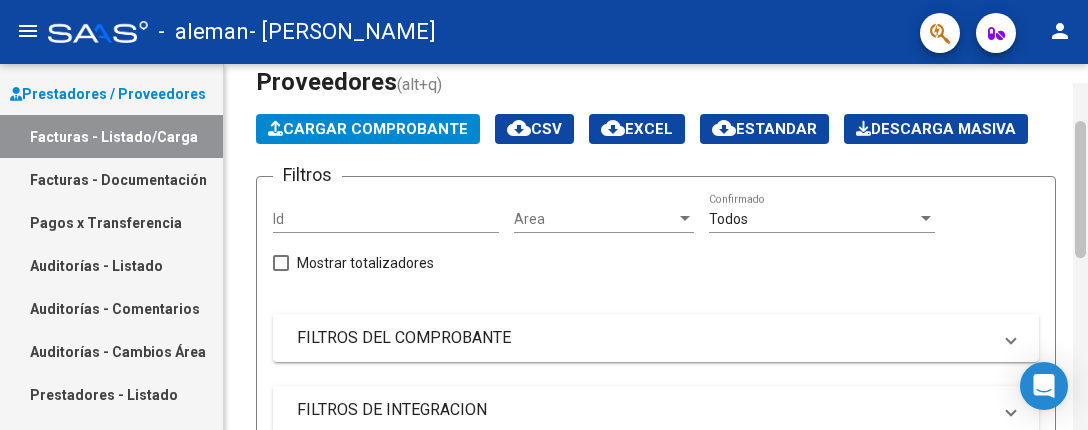scroll, scrollTop: 108, scrollLeft: 0, axis: vertical 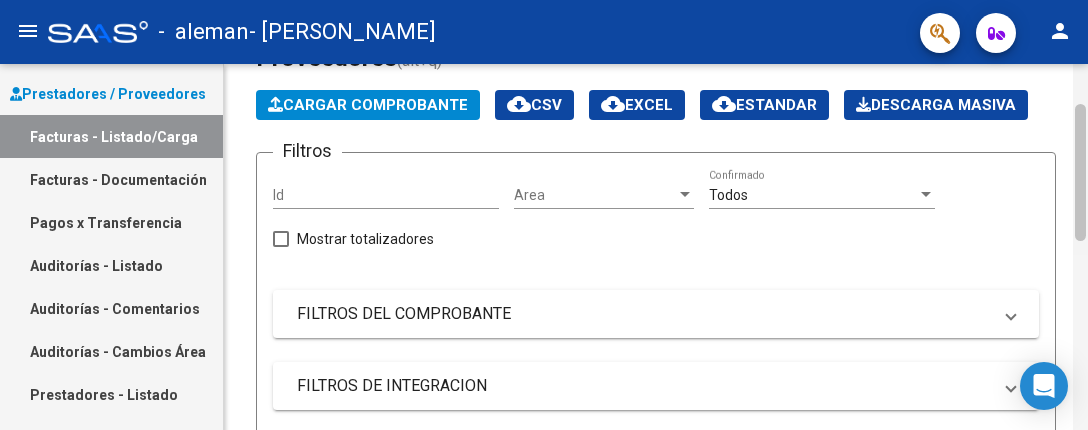 drag, startPoint x: 1080, startPoint y: 236, endPoint x: 1079, endPoint y: 203, distance: 33.01515 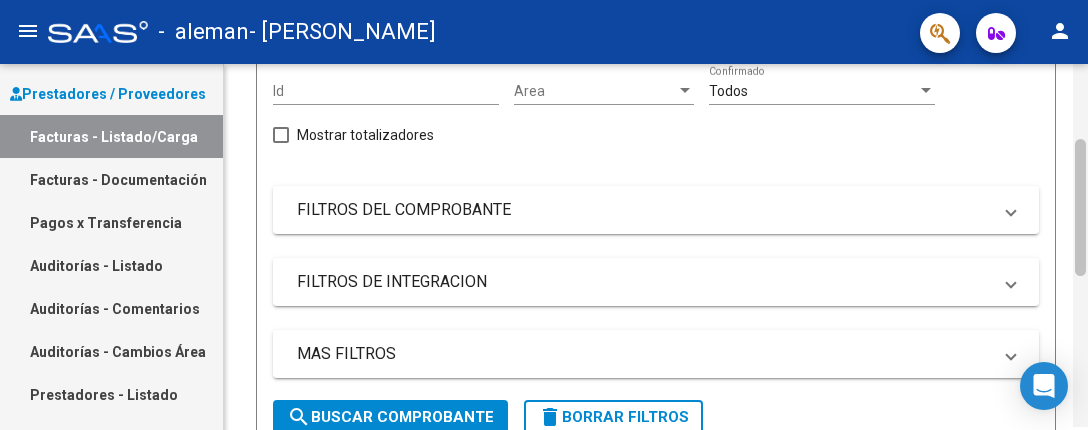 drag, startPoint x: 1079, startPoint y: 203, endPoint x: 1080, endPoint y: 242, distance: 39.012817 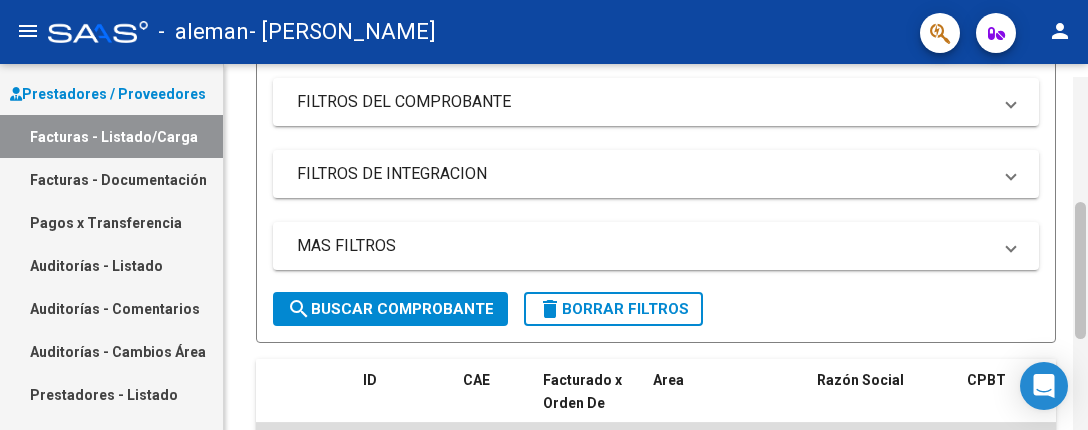 drag, startPoint x: 1080, startPoint y: 242, endPoint x: 1087, endPoint y: 289, distance: 47.518417 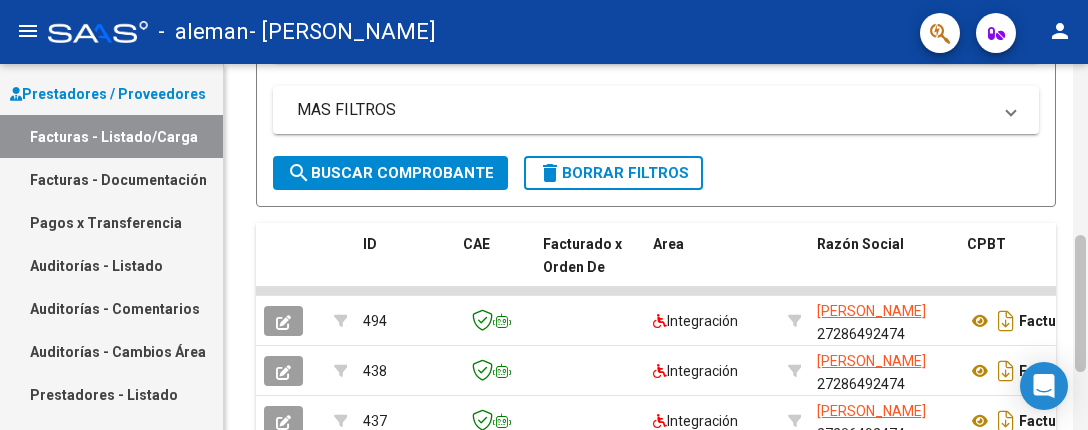 drag, startPoint x: 1080, startPoint y: 223, endPoint x: 1080, endPoint y: 268, distance: 45 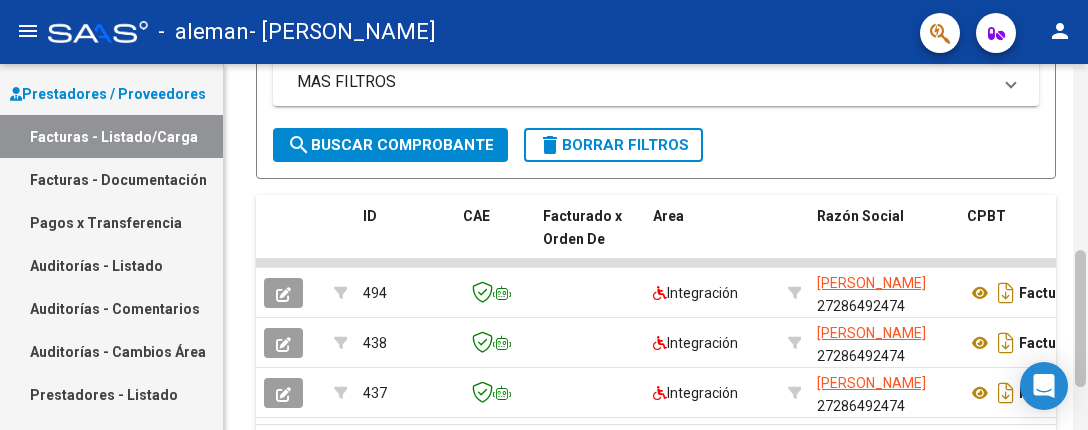 scroll, scrollTop: 487, scrollLeft: 0, axis: vertical 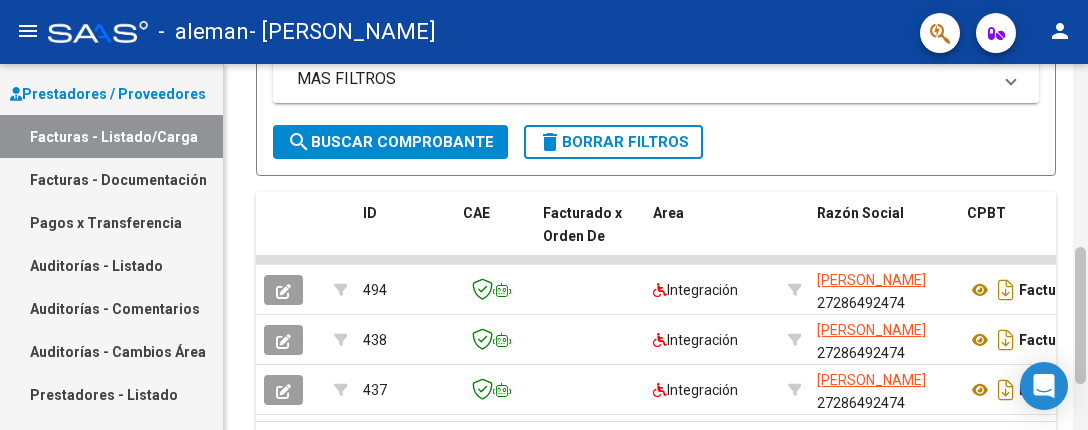 drag, startPoint x: 1080, startPoint y: 268, endPoint x: 1081, endPoint y: 280, distance: 12.0415945 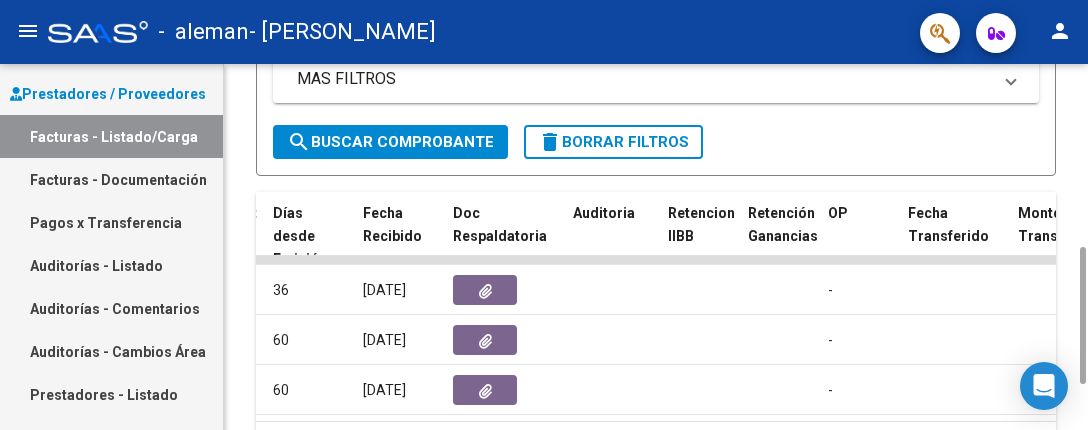 scroll, scrollTop: 0, scrollLeft: 1118, axis: horizontal 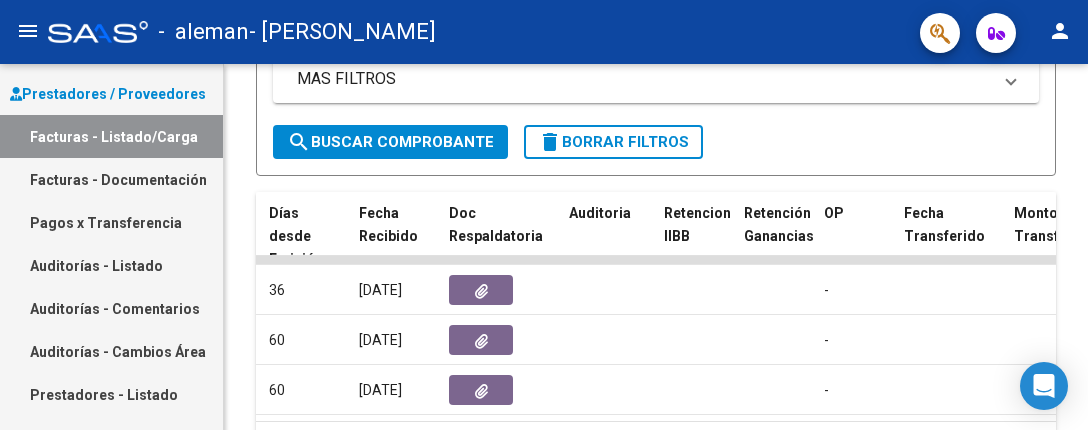 drag, startPoint x: 1080, startPoint y: 271, endPoint x: 1085, endPoint y: 33, distance: 238.05252 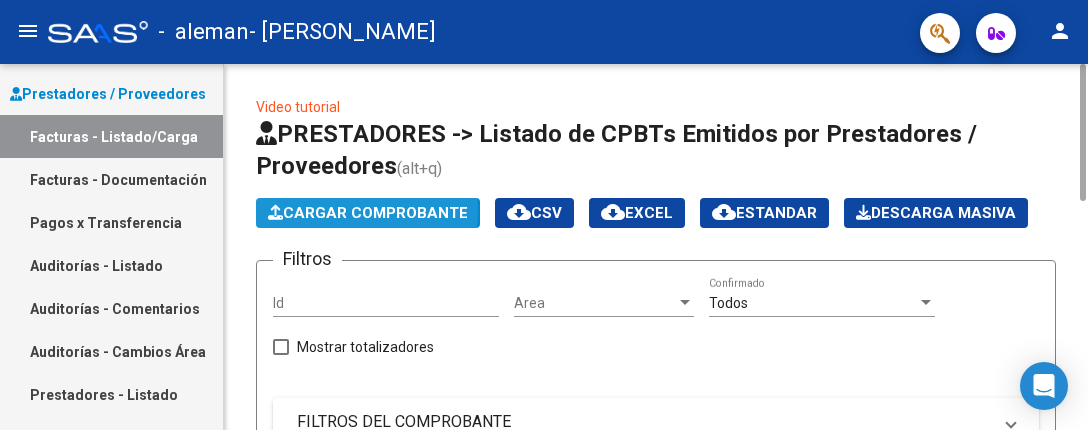 click on "Cargar Comprobante" 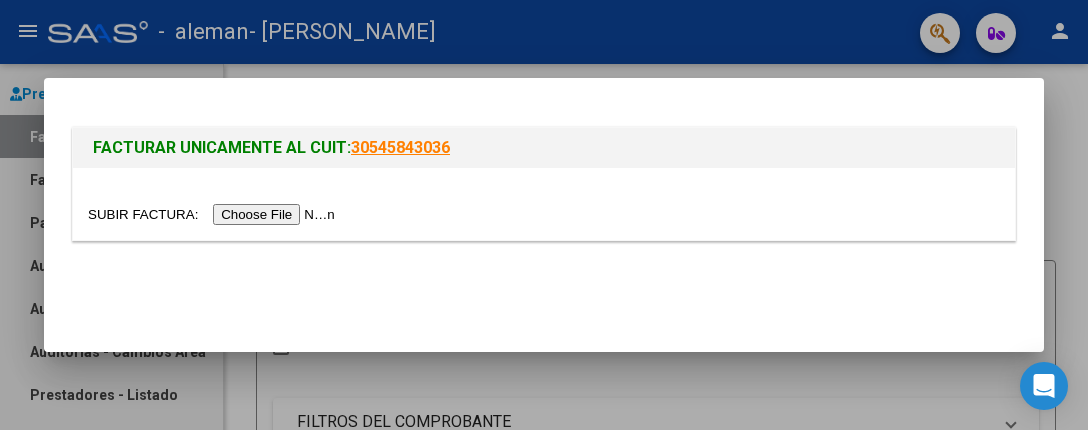 click at bounding box center (214, 214) 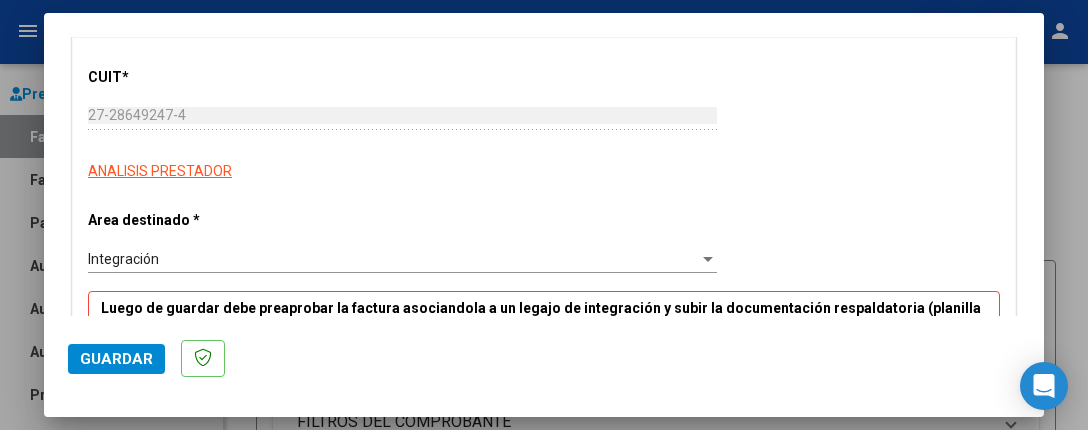 scroll, scrollTop: 319, scrollLeft: 0, axis: vertical 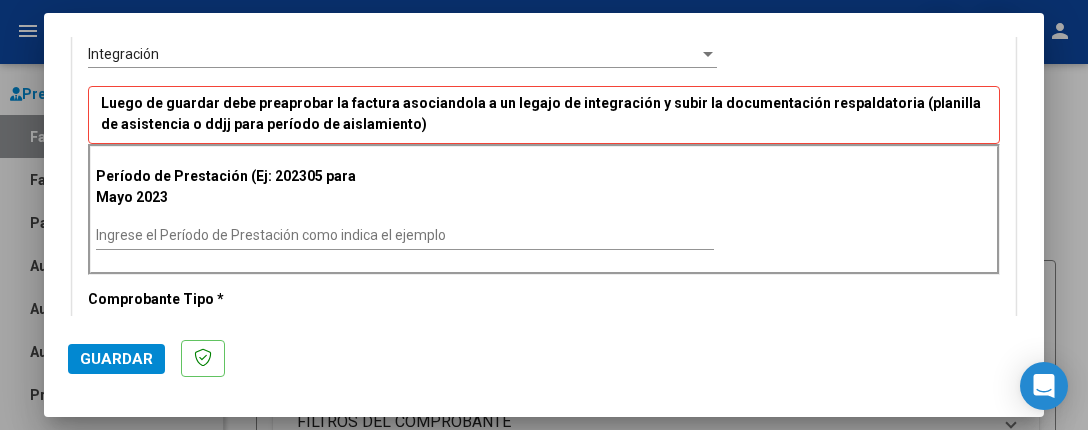click on "Ingrese el Período de Prestación como indica el ejemplo" at bounding box center (405, 235) 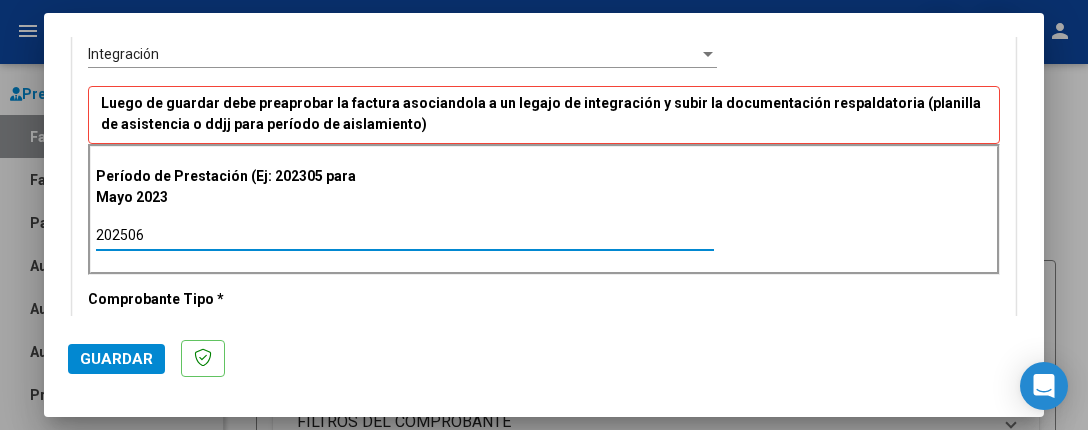 type on "202506" 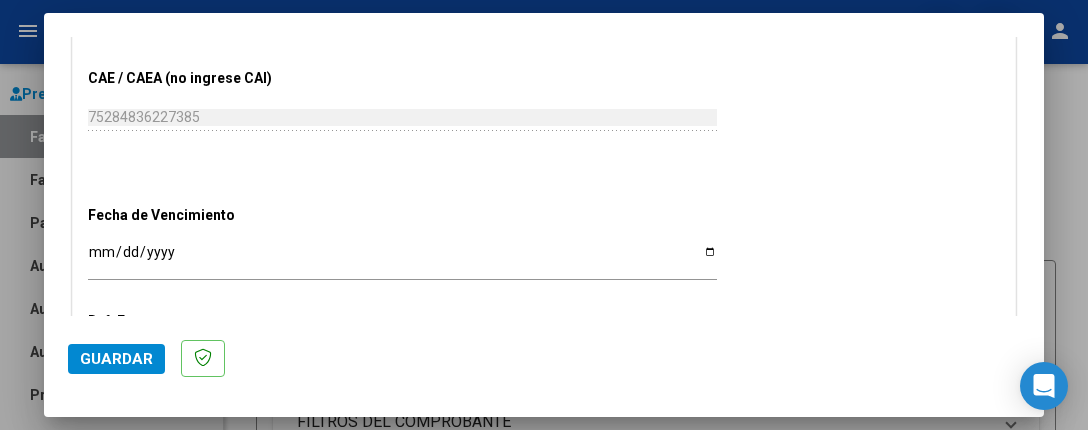 scroll, scrollTop: 1184, scrollLeft: 0, axis: vertical 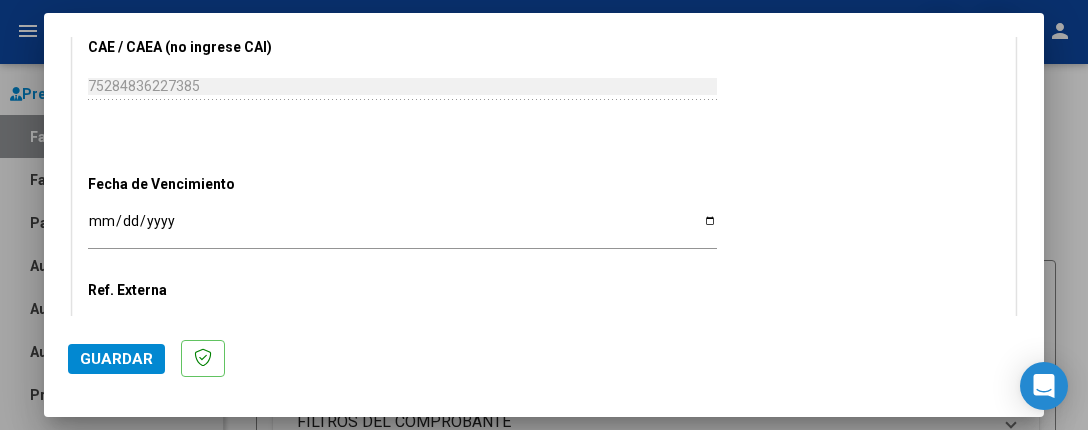 click on "Ingresar la fecha" at bounding box center [402, 228] 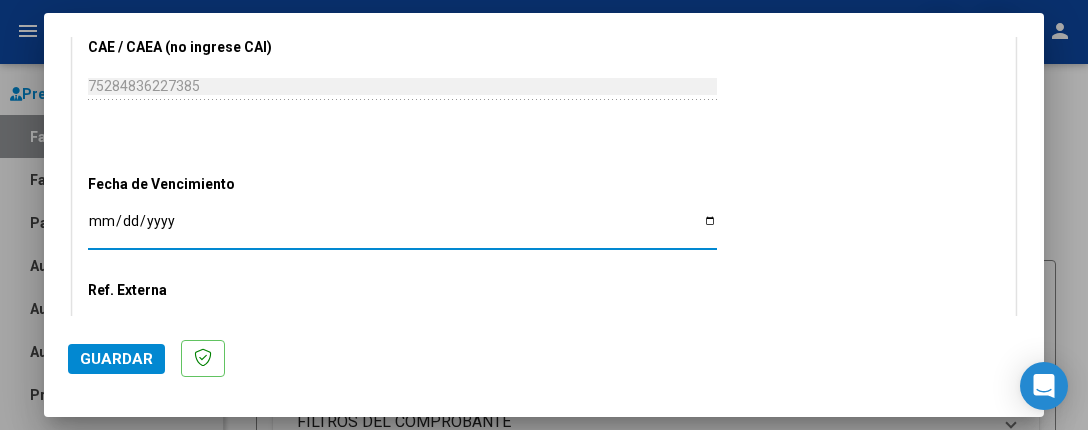 type on "[DATE]" 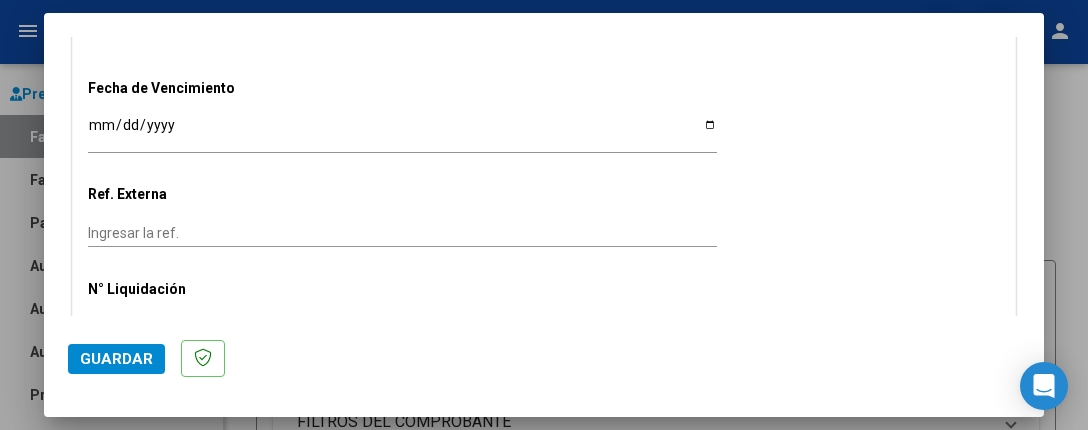 scroll, scrollTop: 1312, scrollLeft: 0, axis: vertical 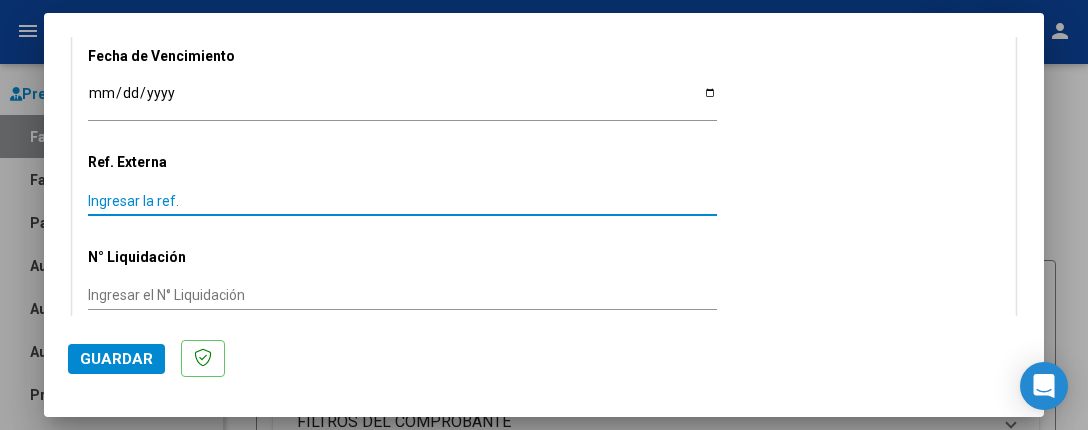 click on "Ingresar la ref." at bounding box center (402, 201) 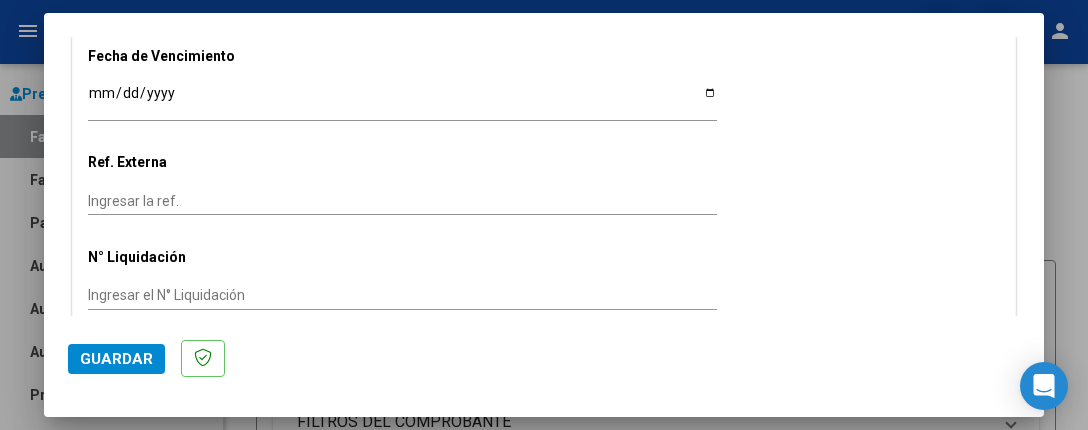 scroll, scrollTop: 1377, scrollLeft: 0, axis: vertical 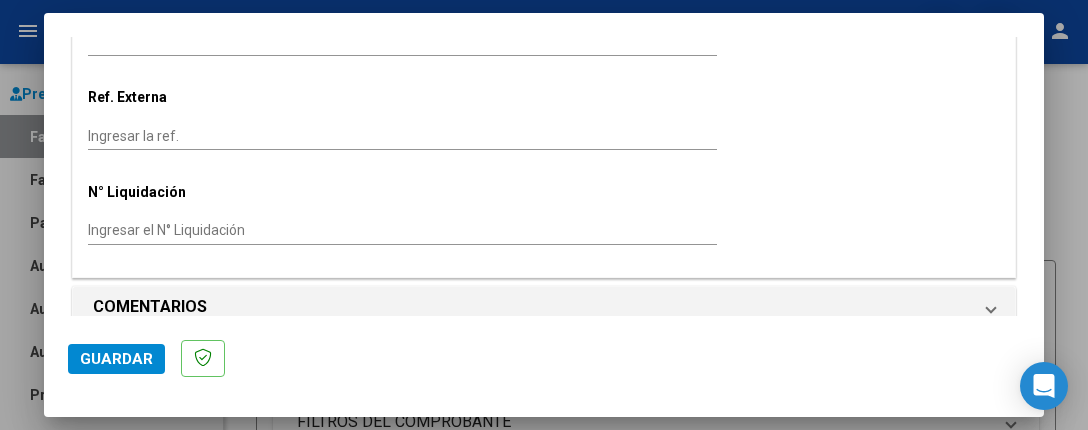 click on "Guardar" 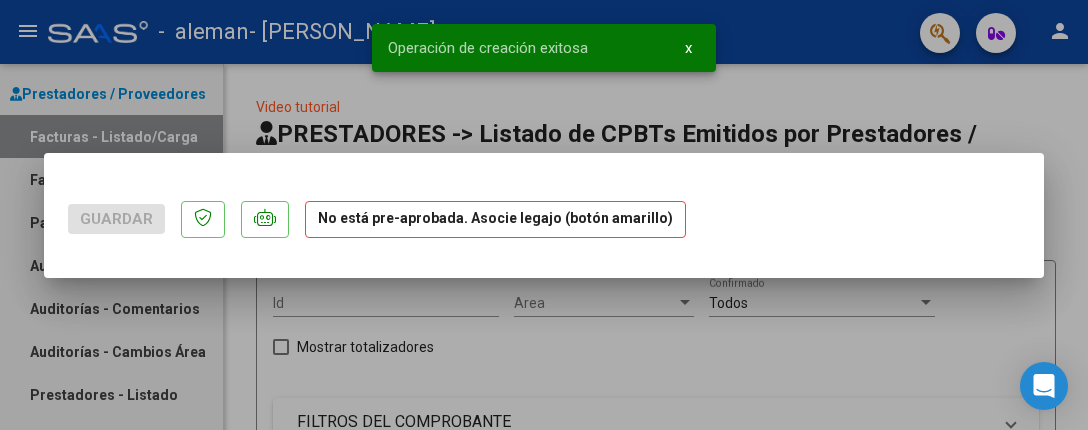 scroll, scrollTop: 0, scrollLeft: 0, axis: both 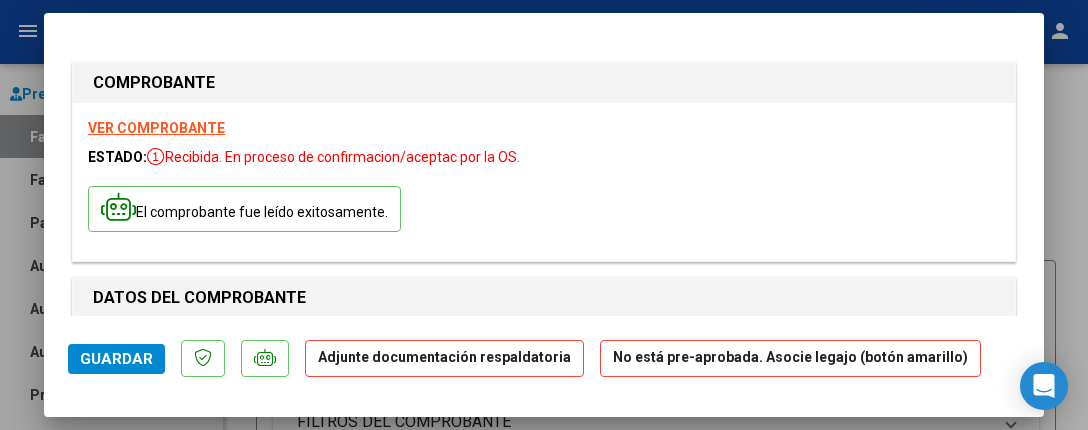 click on "Adjunte documentación respaldatoria" 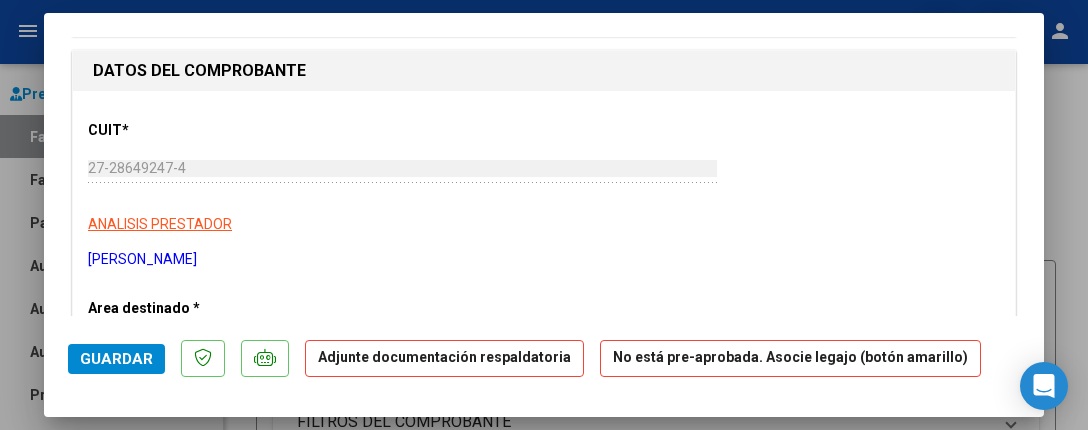 scroll, scrollTop: 256, scrollLeft: 0, axis: vertical 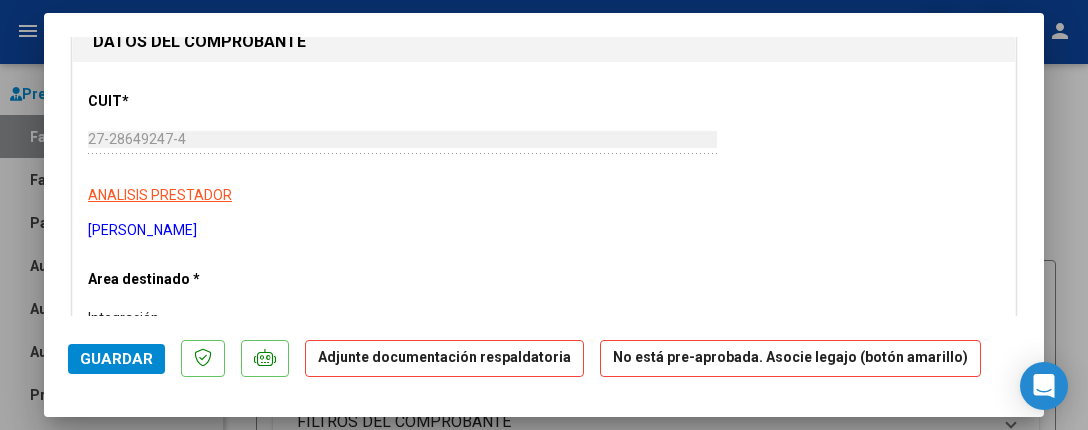 click on "Adjunte documentación respaldatoria" 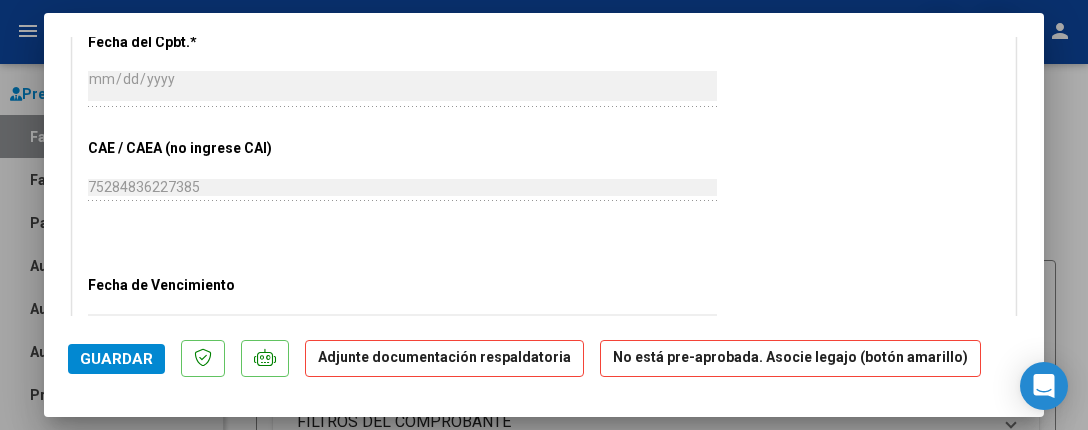 scroll, scrollTop: 1364, scrollLeft: 0, axis: vertical 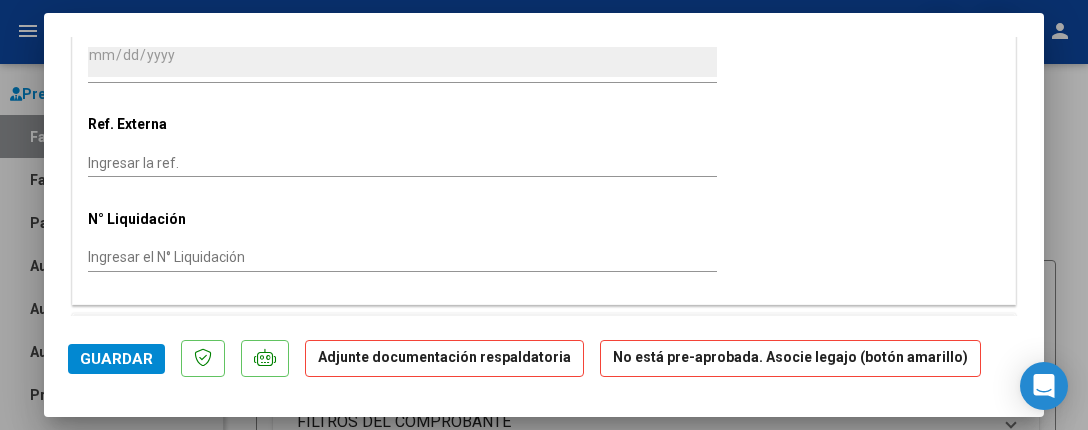 click on "Adjunte documentación respaldatoria" 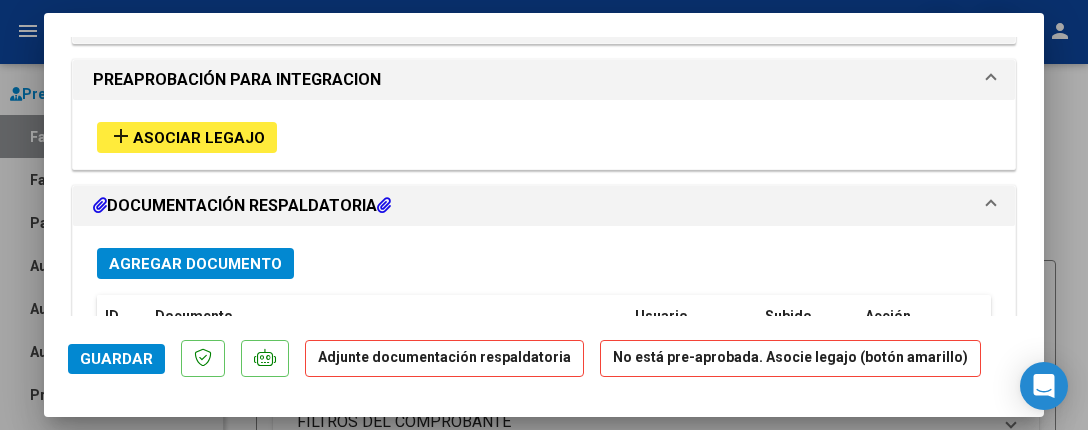 scroll, scrollTop: 1643, scrollLeft: 0, axis: vertical 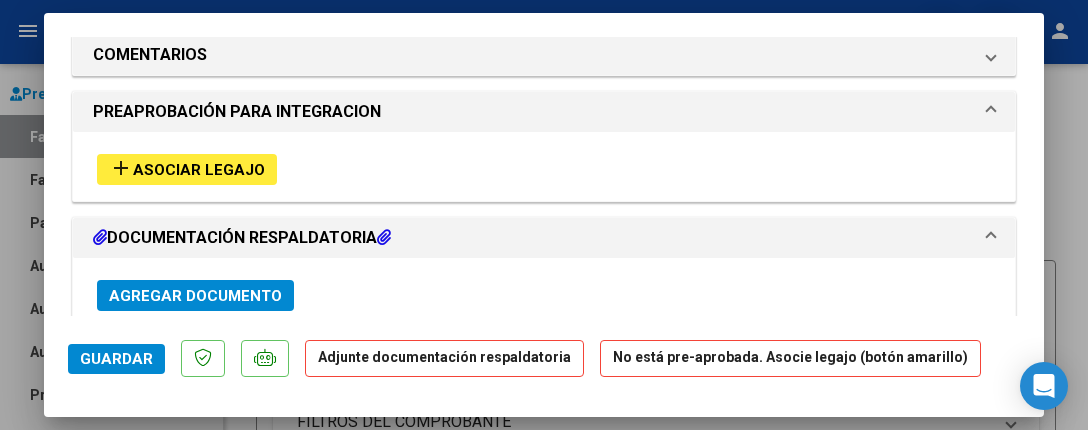 click at bounding box center [384, 237] 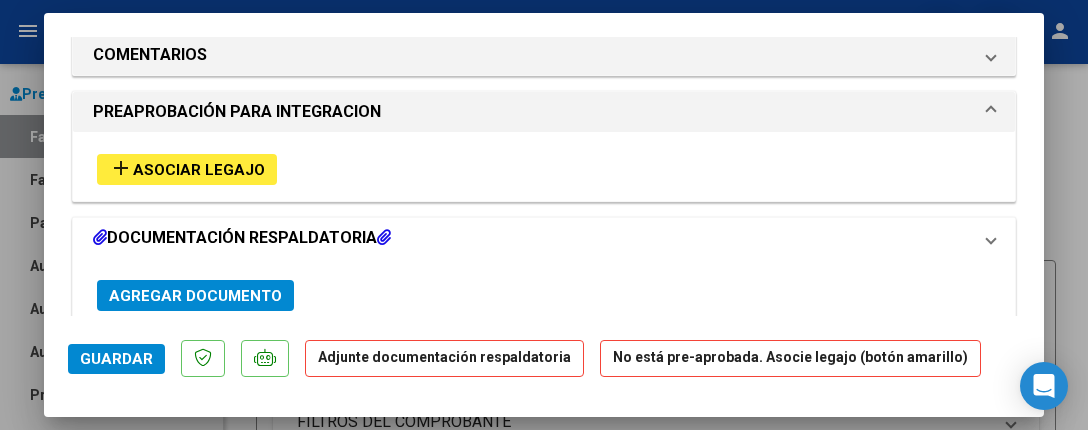 scroll, scrollTop: 1573, scrollLeft: 0, axis: vertical 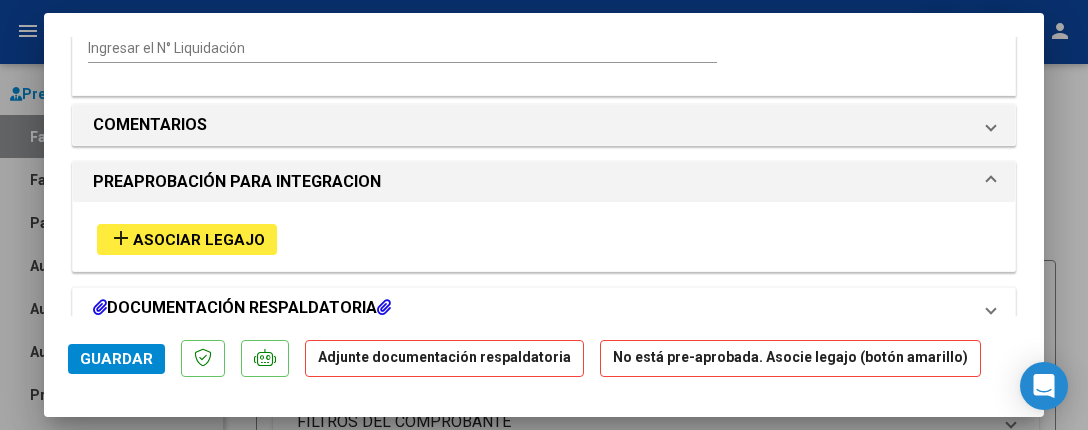 click on "DOCUMENTACIÓN RESPALDATORIA" at bounding box center (242, 308) 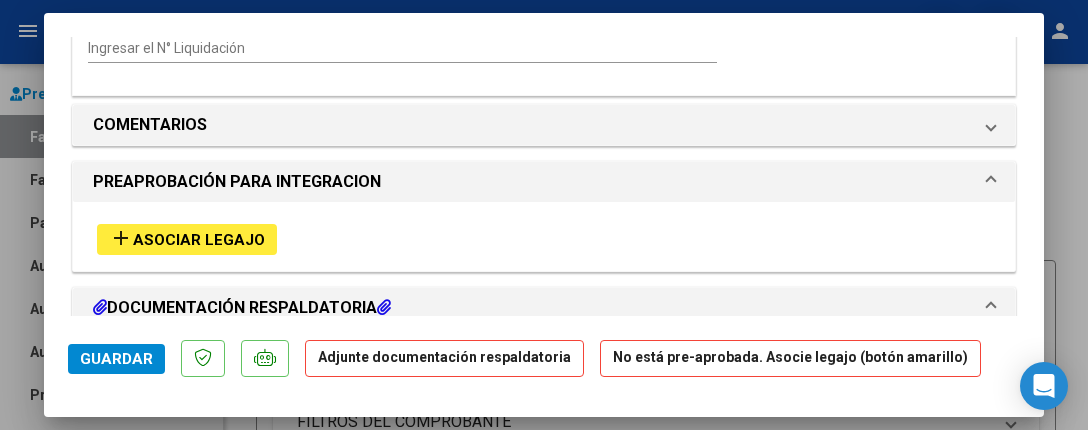 click at bounding box center (100, 307) 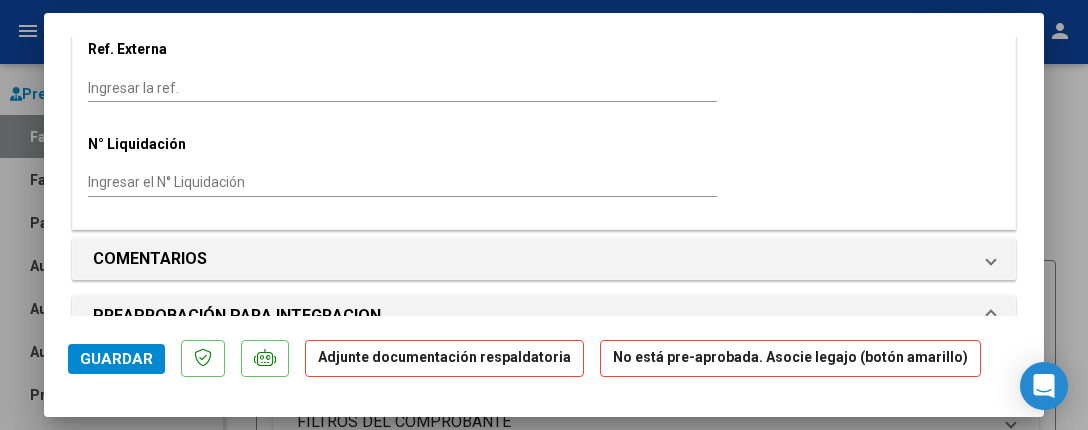 scroll, scrollTop: 1573, scrollLeft: 0, axis: vertical 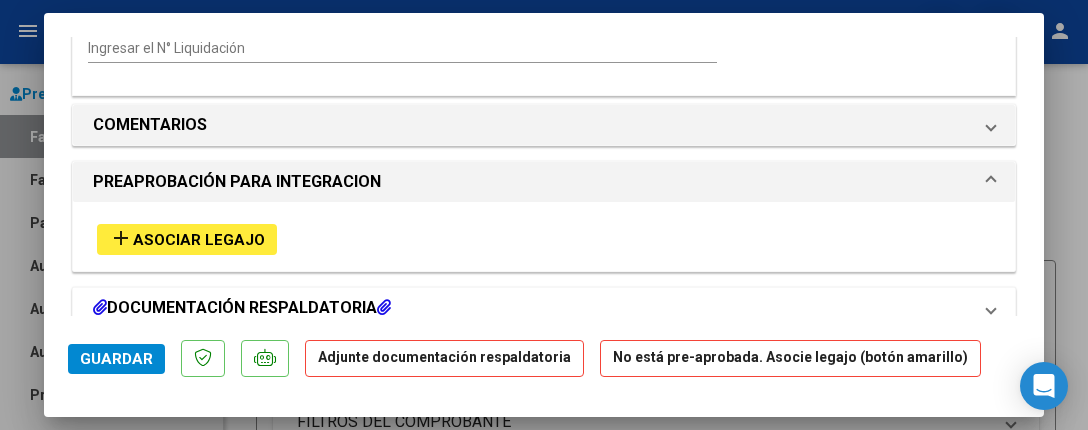 click on "DOCUMENTACIÓN RESPALDATORIA" at bounding box center (242, 308) 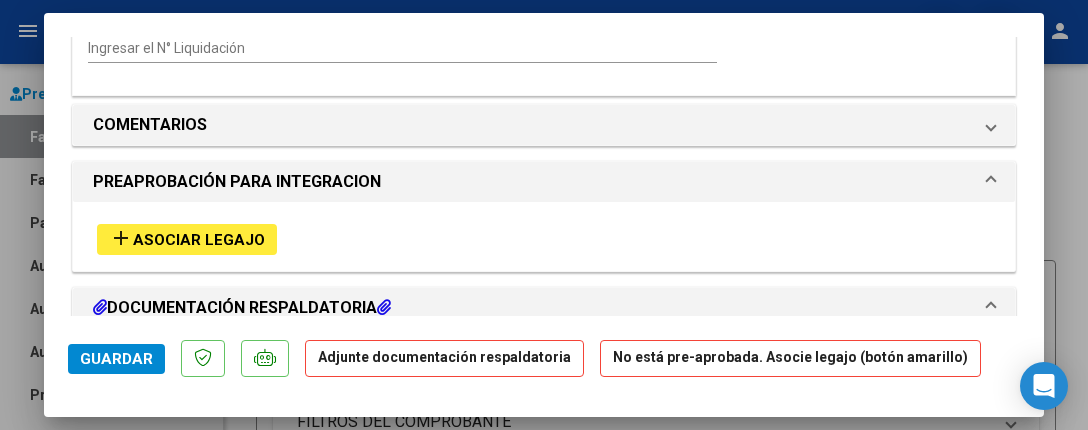 click at bounding box center (384, 307) 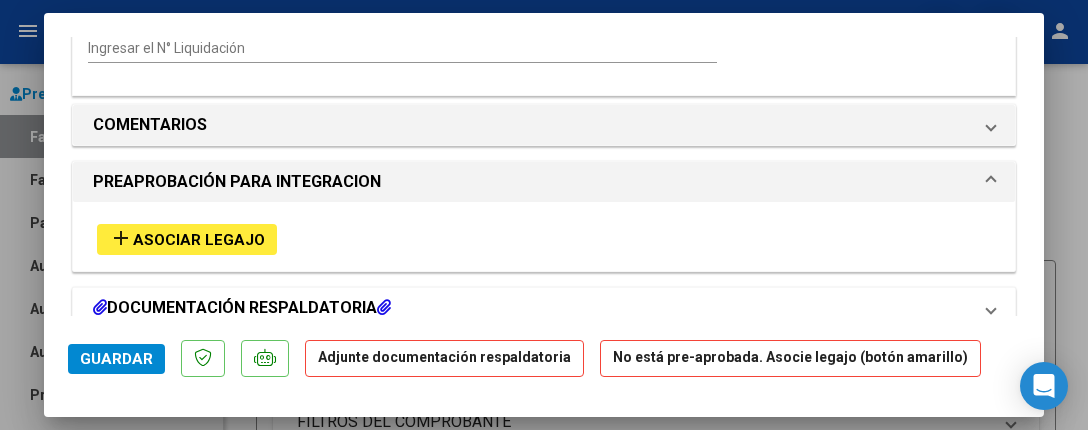 click at bounding box center (384, 307) 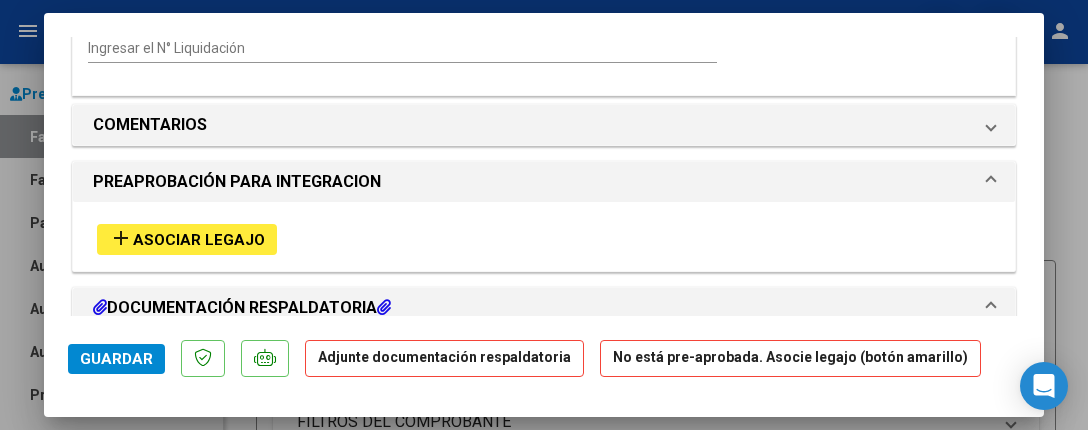click at bounding box center (384, 307) 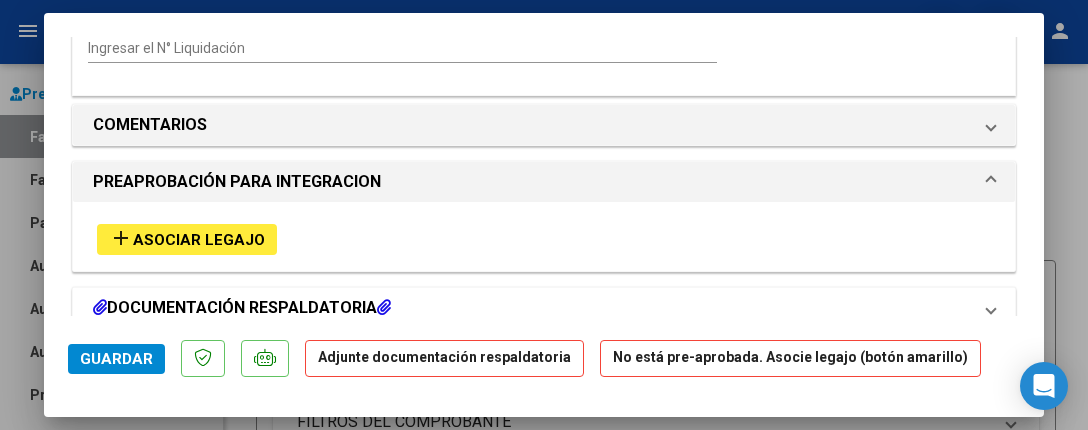 click at bounding box center [384, 307] 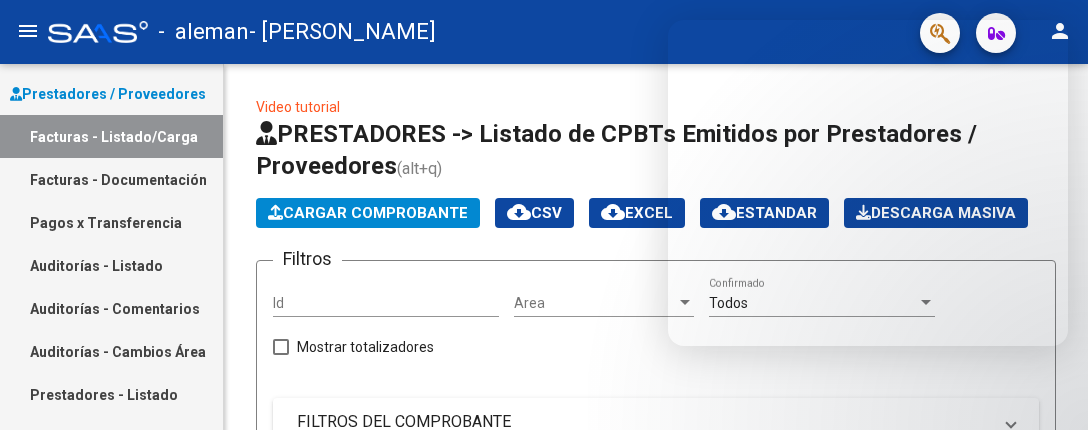 scroll, scrollTop: 0, scrollLeft: 0, axis: both 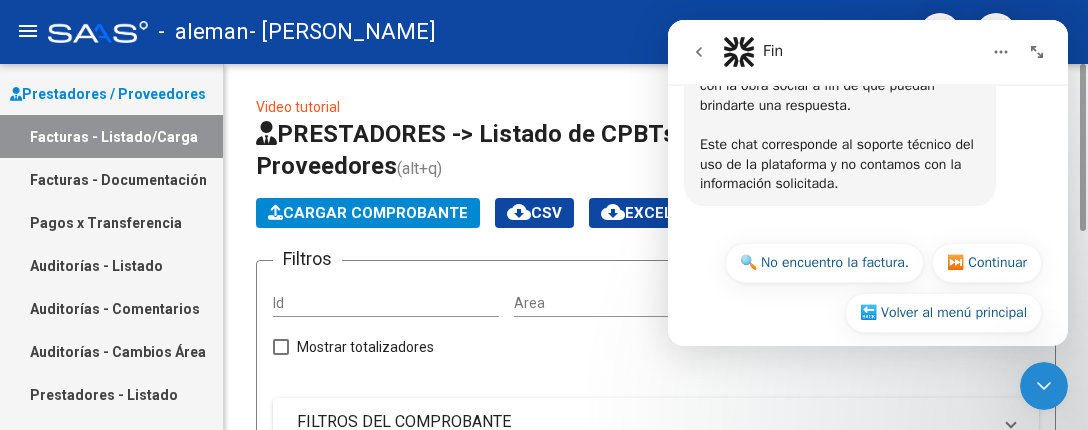 click on "Cargar Comprobante" 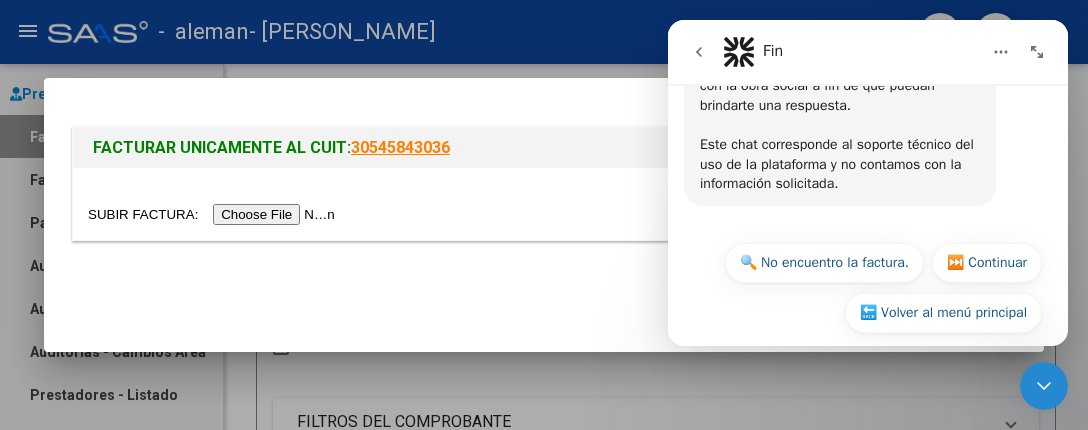click at bounding box center [214, 214] 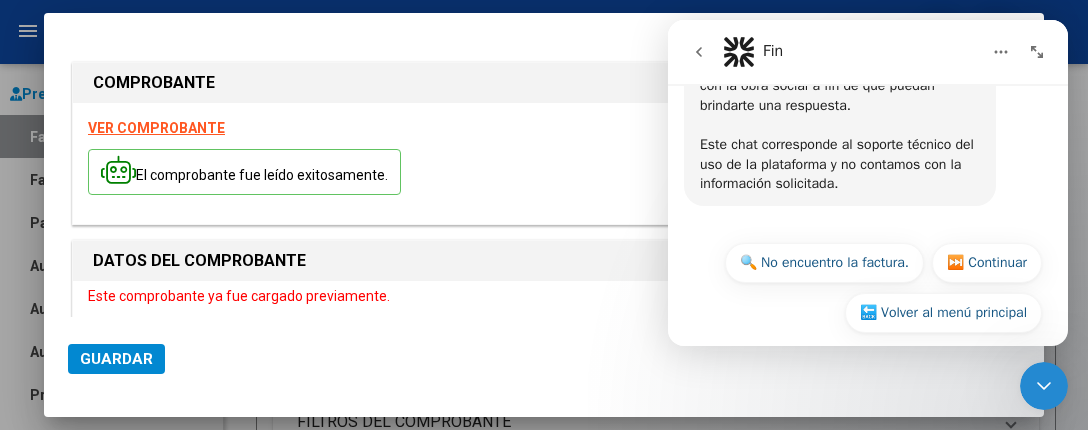 click on "Guardar" 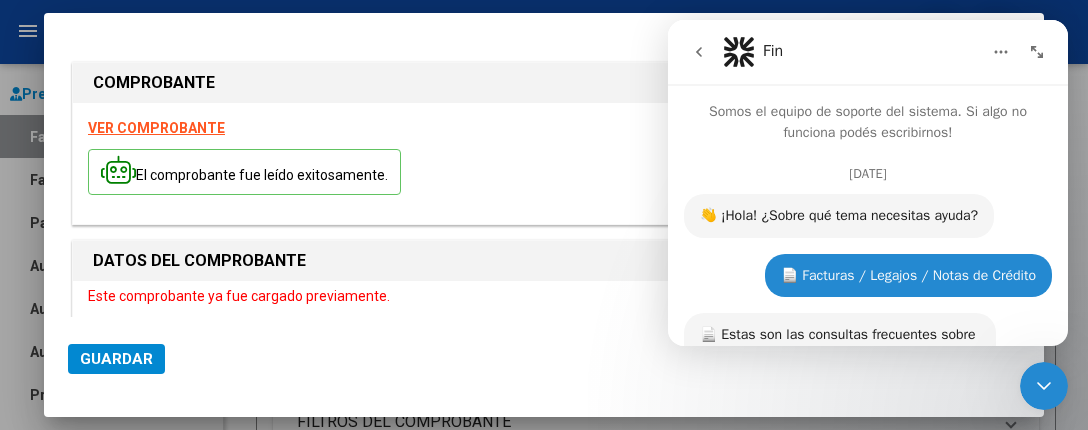 scroll, scrollTop: 0, scrollLeft: 0, axis: both 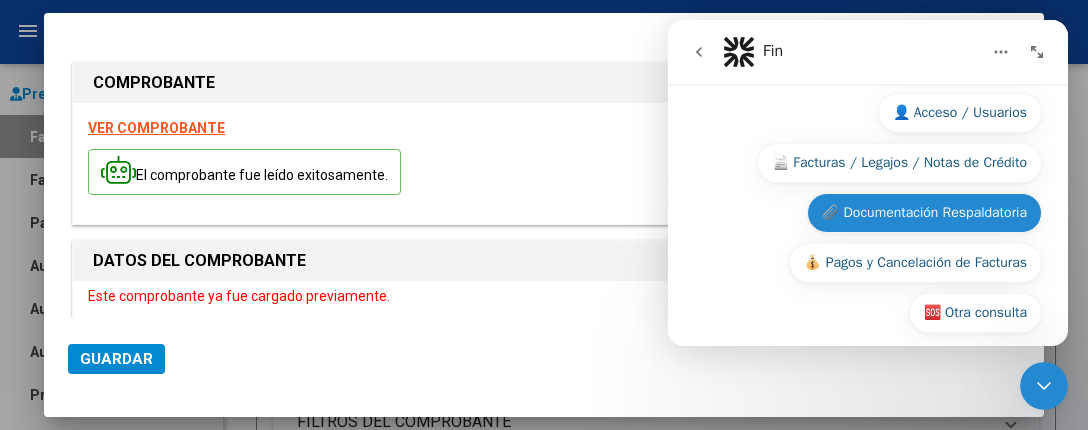 click on "📎 Documentación Respaldatoria" at bounding box center [924, 213] 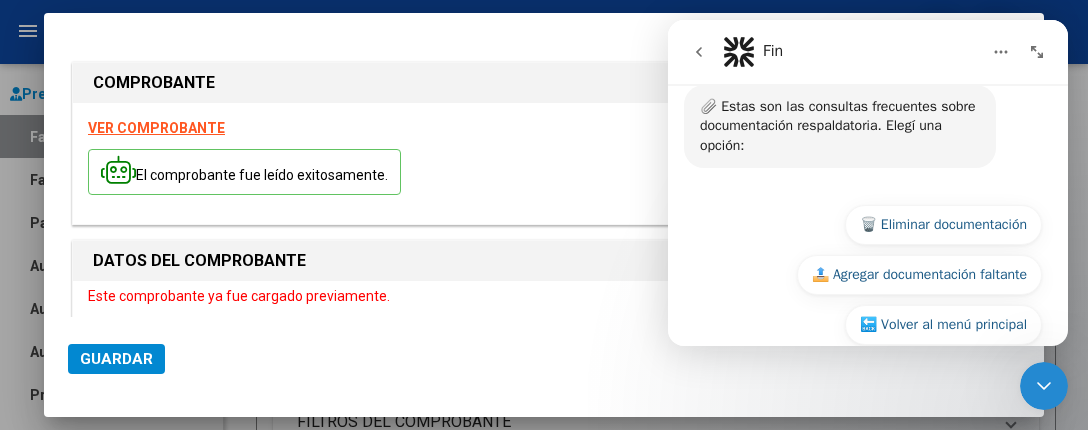 scroll, scrollTop: 2015, scrollLeft: 0, axis: vertical 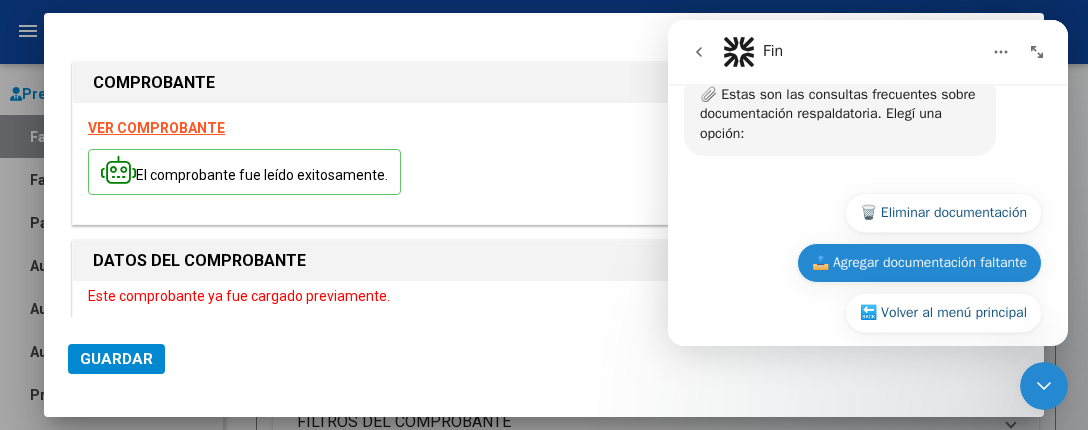 click on "📤 Agregar documentación faltante" at bounding box center [919, 263] 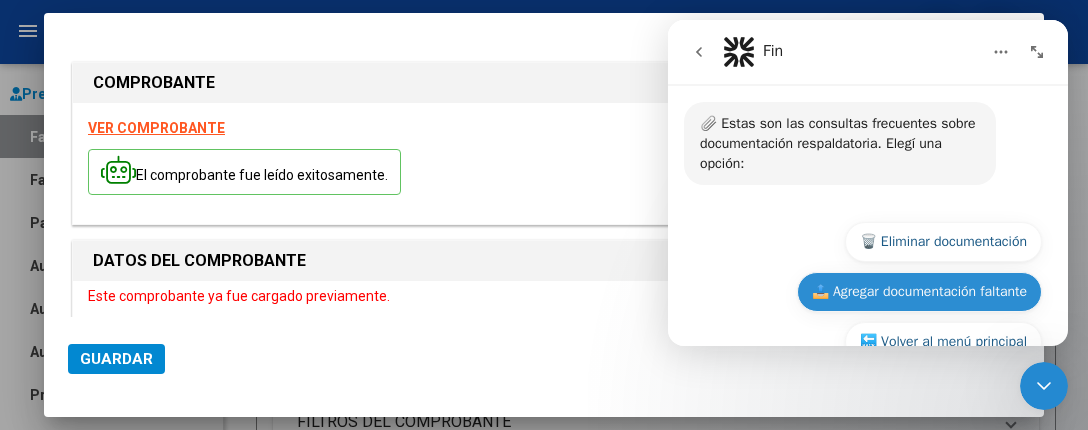 scroll, scrollTop: 2060, scrollLeft: 0, axis: vertical 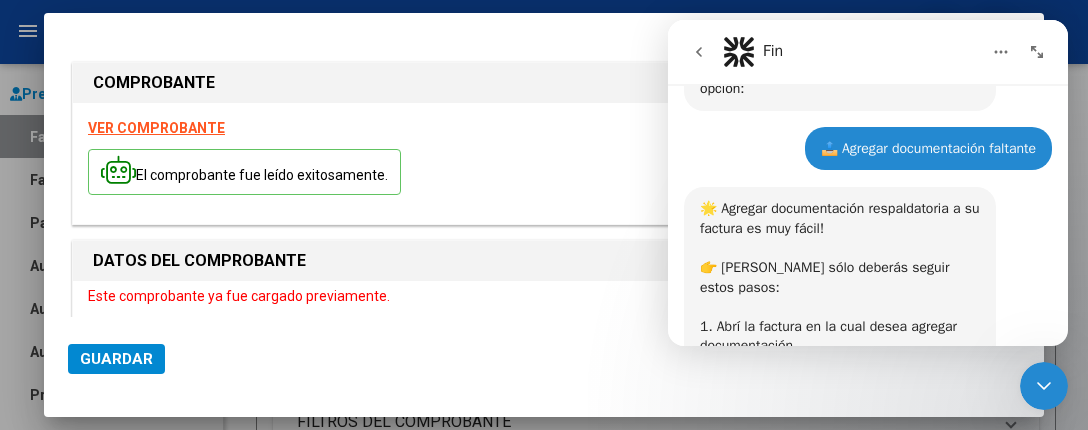 click on "DATOS DEL COMPROBANTE" at bounding box center (544, 261) 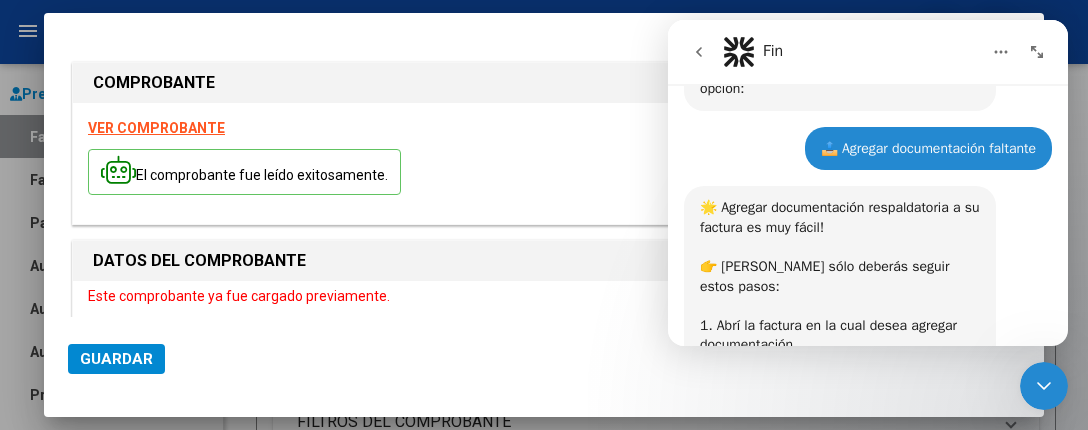 scroll, scrollTop: 2954, scrollLeft: 0, axis: vertical 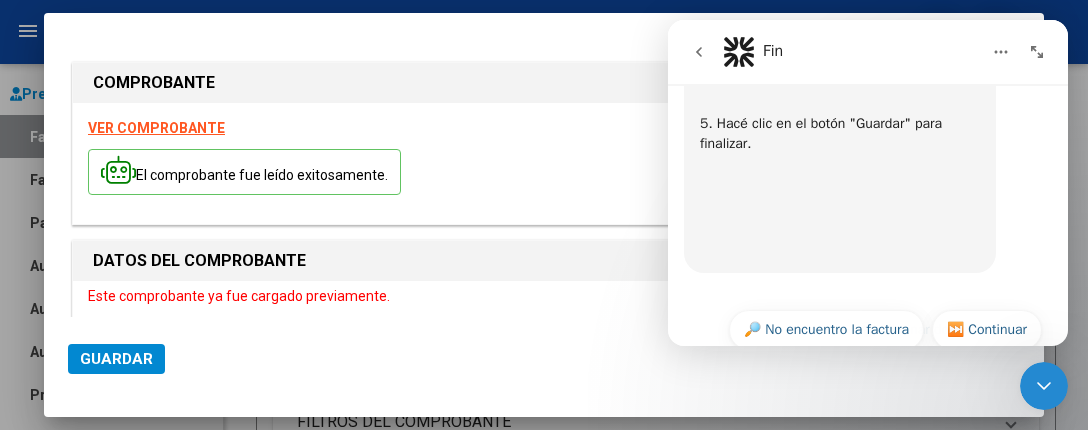 click on "COMPROBANTE" at bounding box center (544, 83) 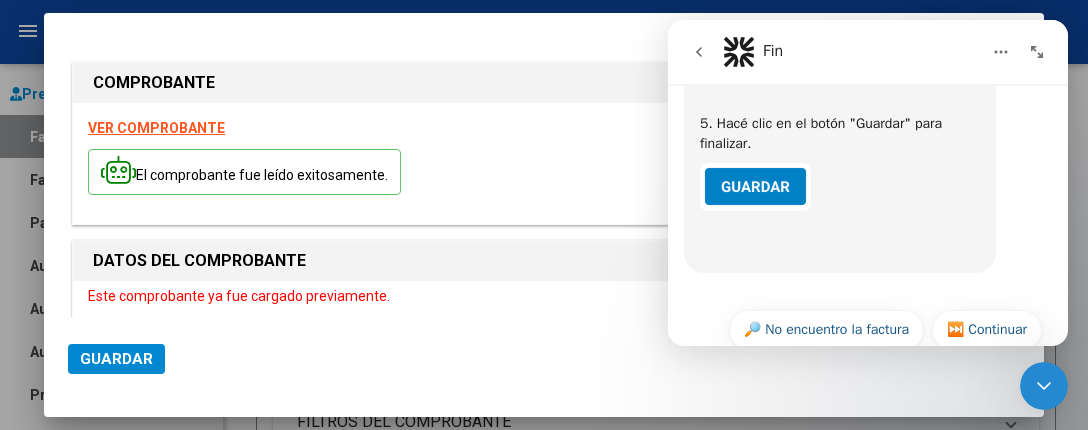 click 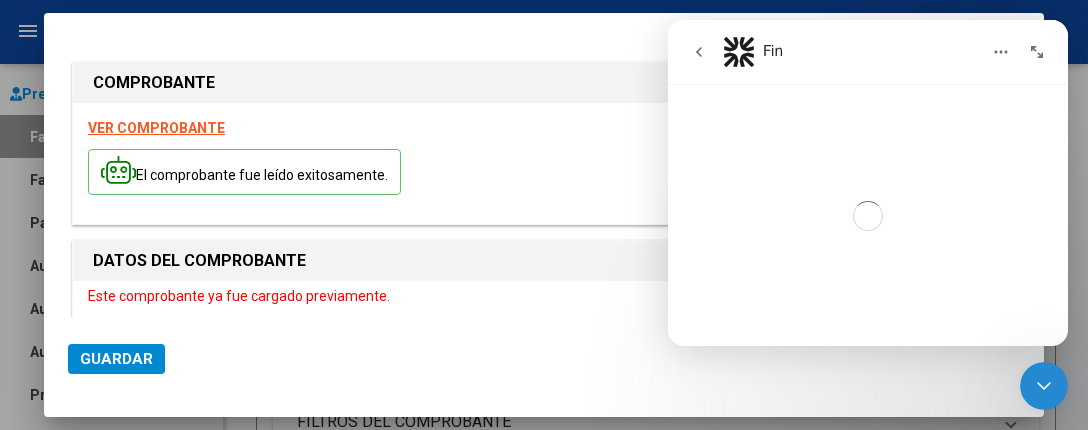 click on "Guardar" 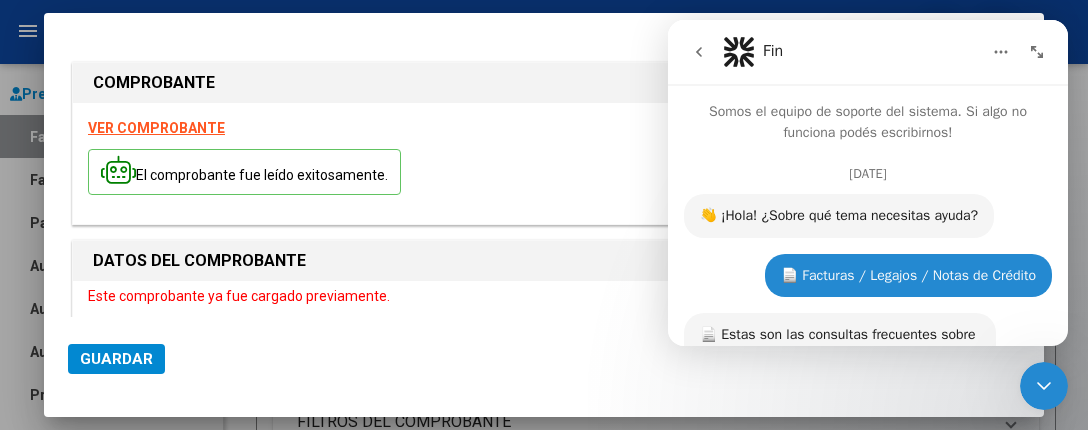 drag, startPoint x: 859, startPoint y: 384, endPoint x: 368, endPoint y: 268, distance: 504.5166 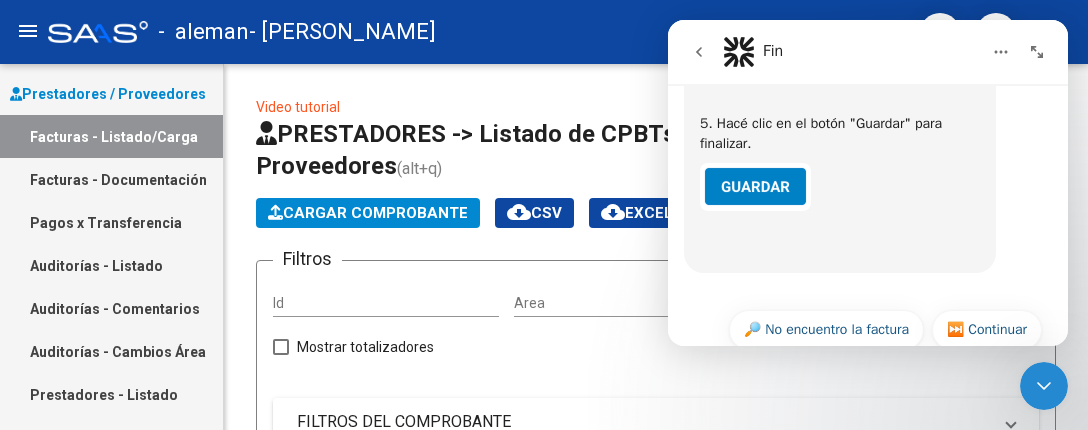 click 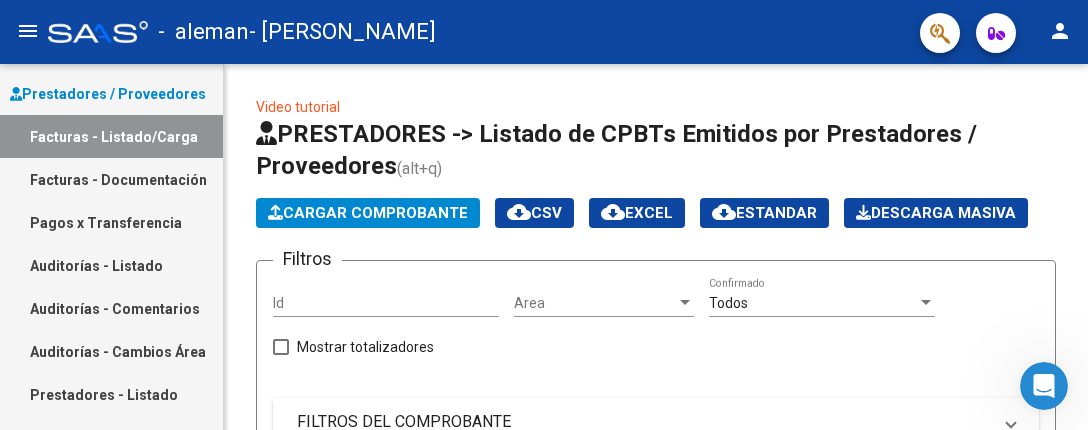 click 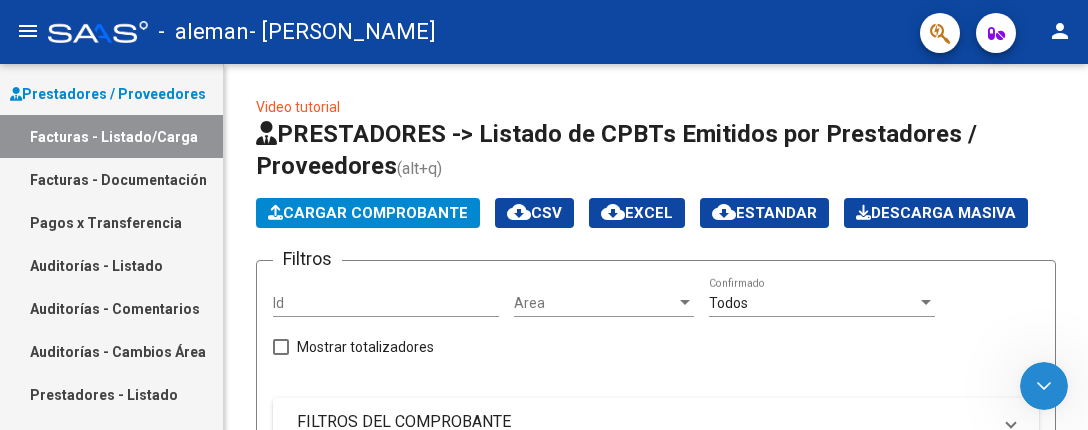 drag, startPoint x: 1833, startPoint y: 627, endPoint x: 1041, endPoint y: 303, distance: 855.7102 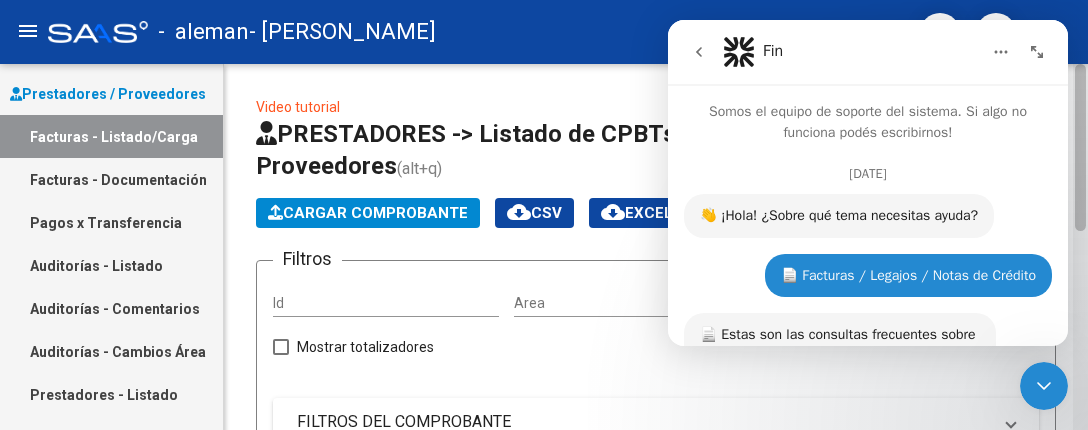 scroll, scrollTop: 2954, scrollLeft: 0, axis: vertical 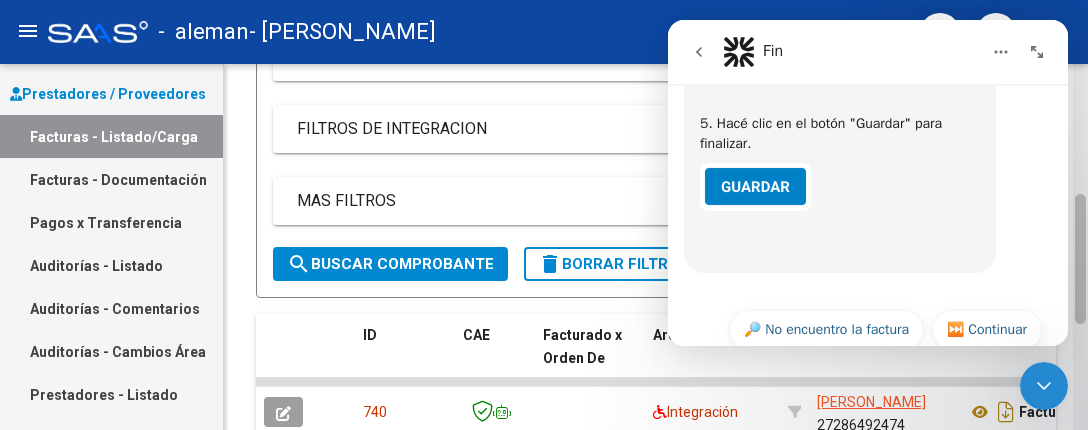 drag, startPoint x: 1086, startPoint y: 210, endPoint x: 1086, endPoint y: 264, distance: 54 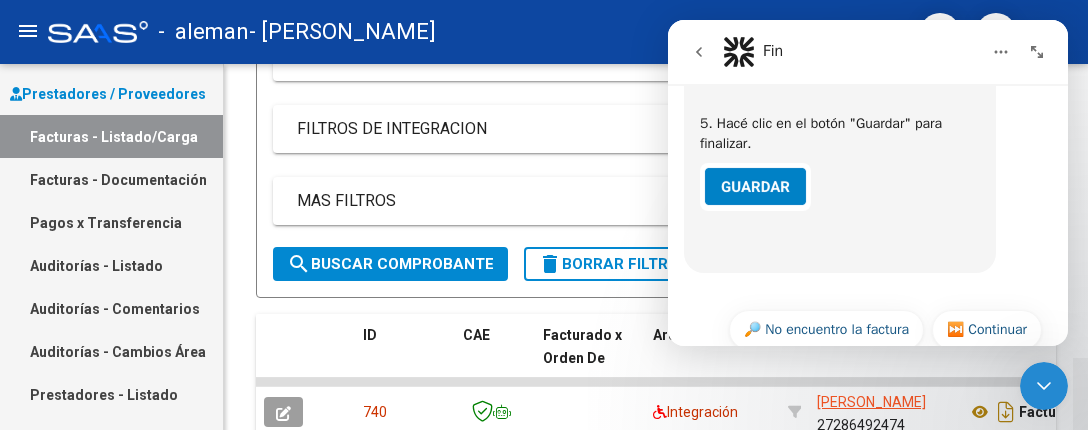 scroll, scrollTop: 659, scrollLeft: 0, axis: vertical 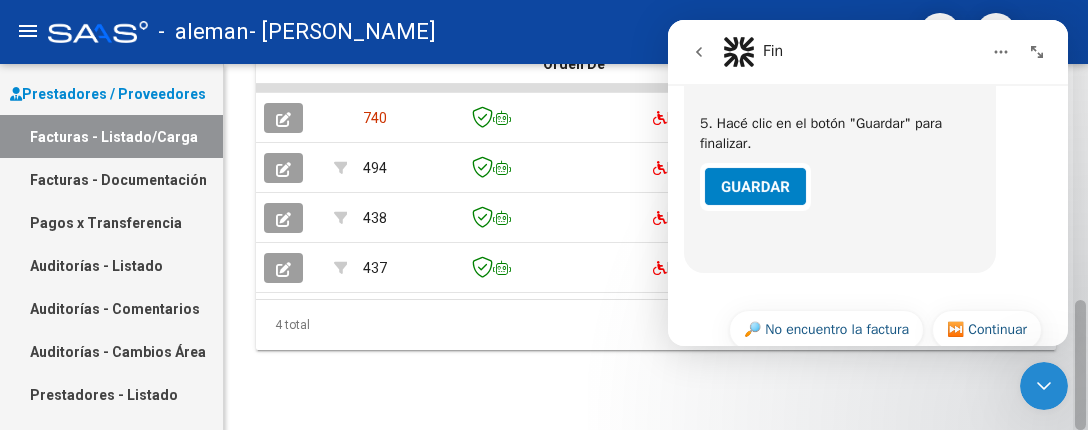 click 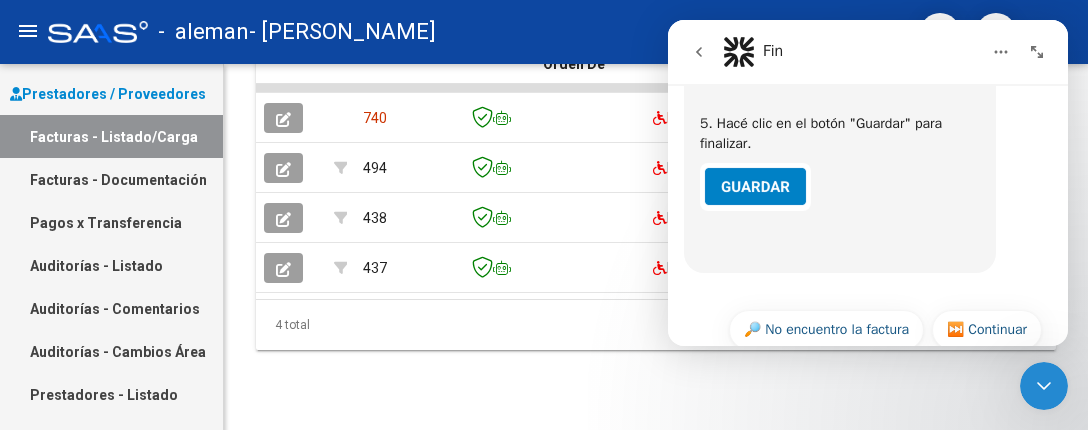 click 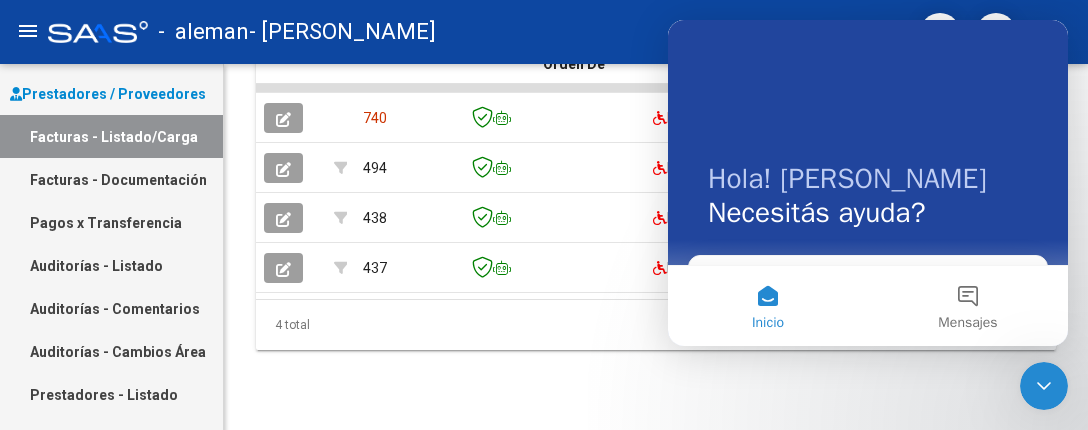 scroll, scrollTop: 0, scrollLeft: 0, axis: both 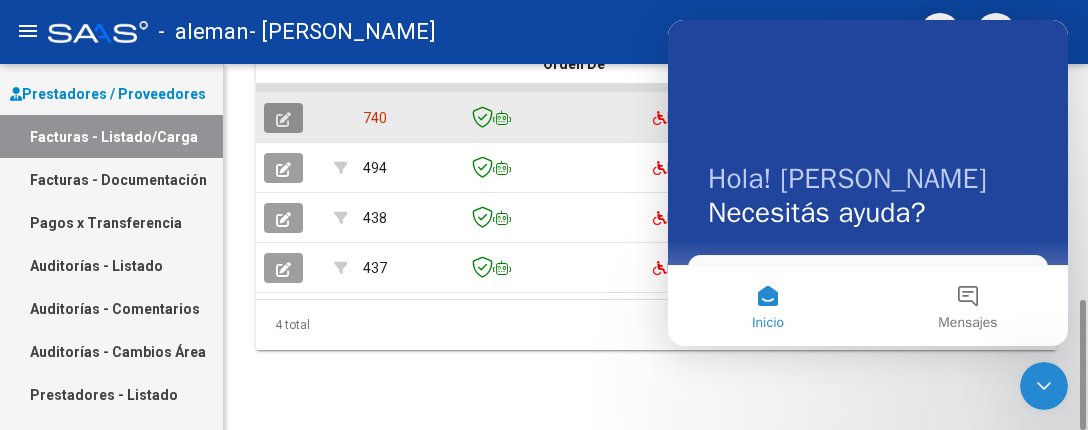 click 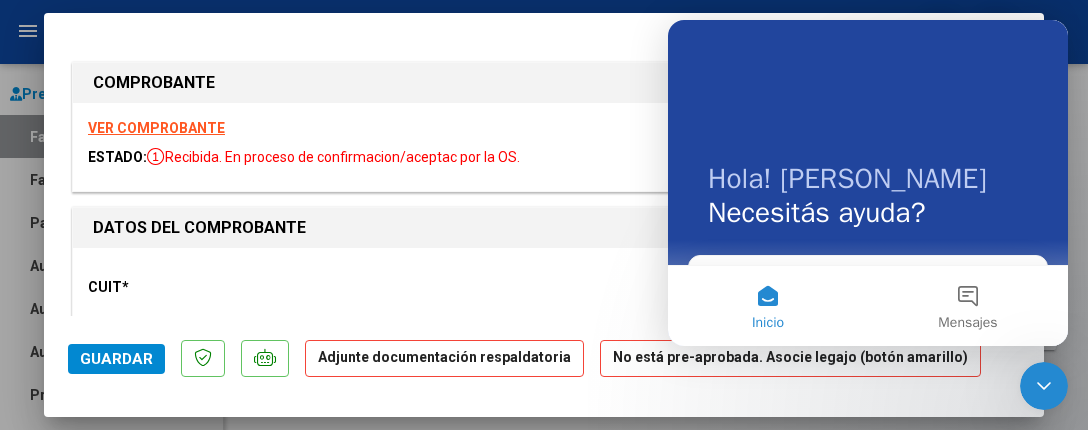 click on "No está pre-aprobada. Asocie legajo (botón amarillo)" 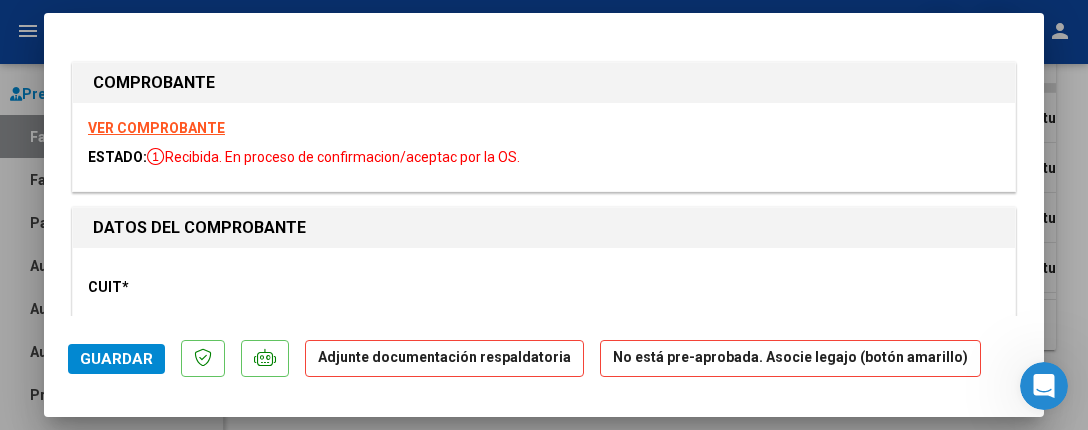 click 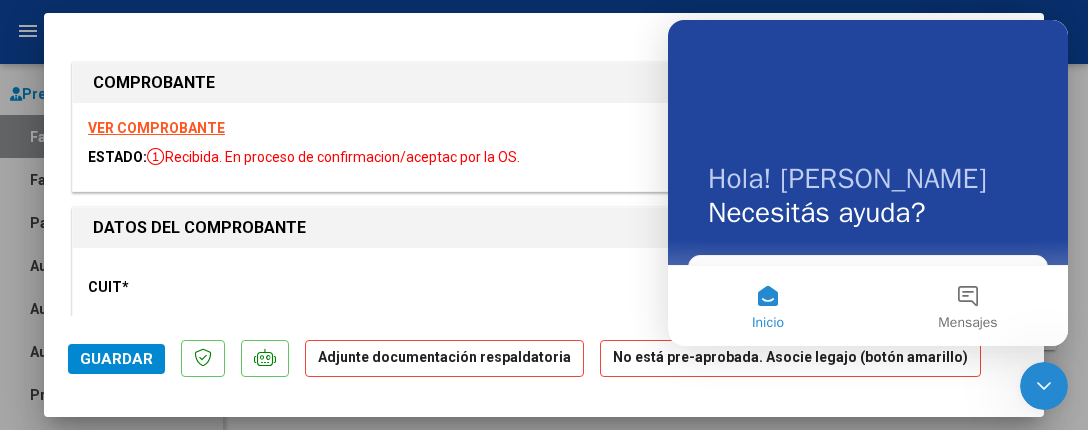 click 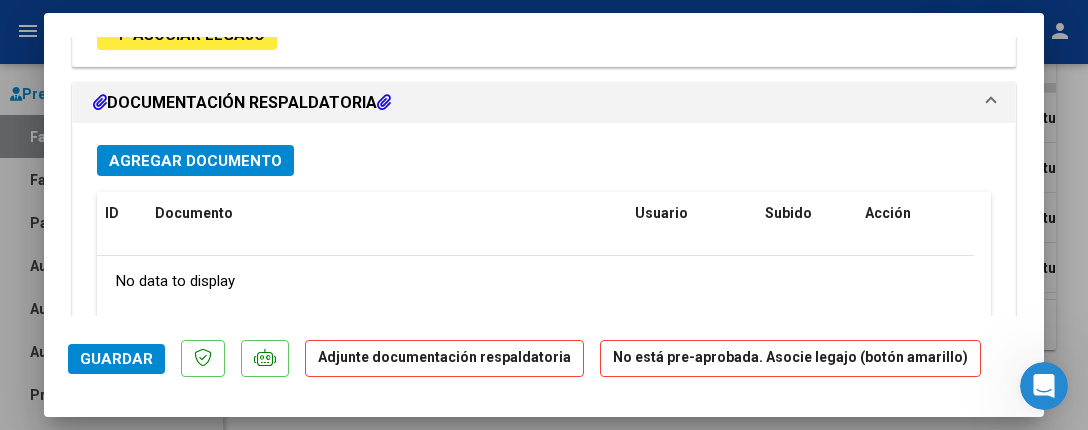 scroll, scrollTop: 1638, scrollLeft: 0, axis: vertical 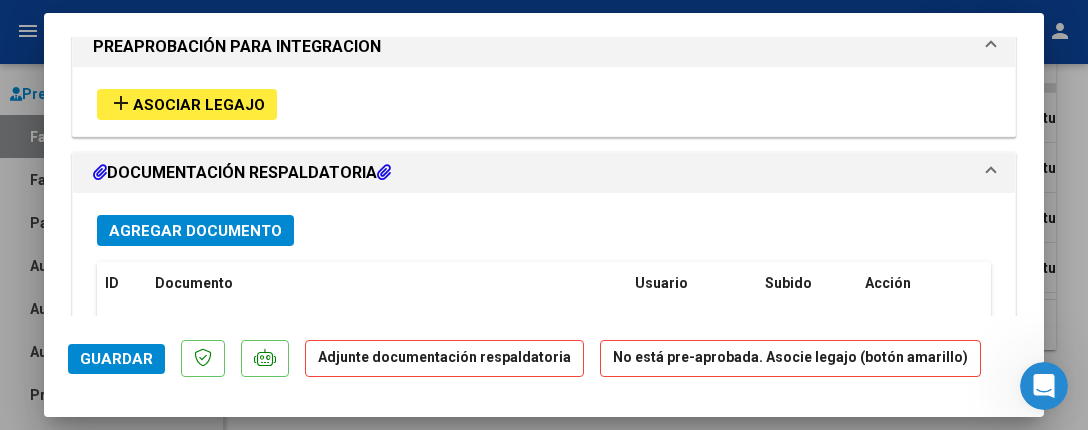 click on "Agregar Documento" at bounding box center (195, 231) 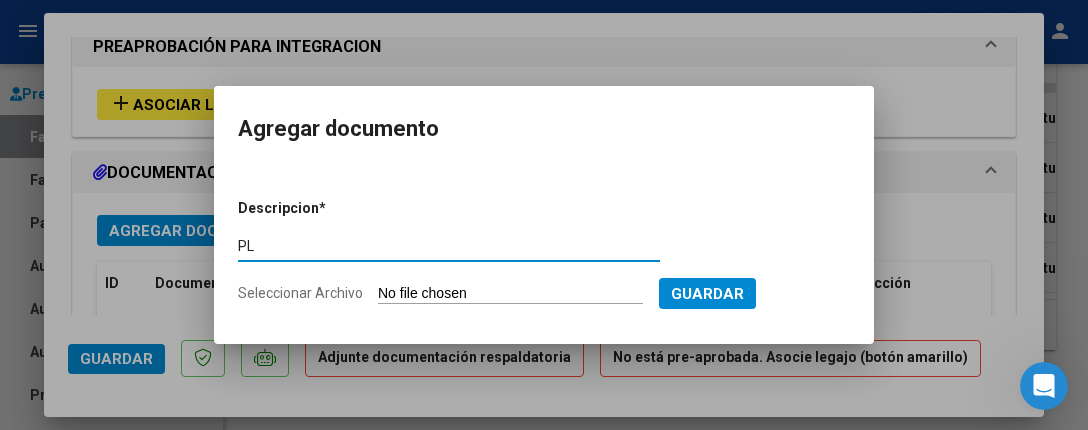 type on "P" 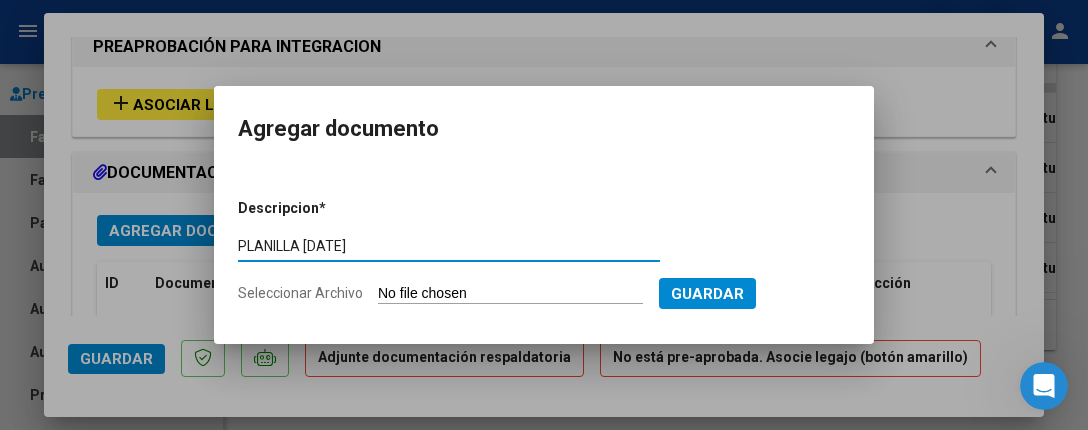 type on "PLANILLA [DATE]" 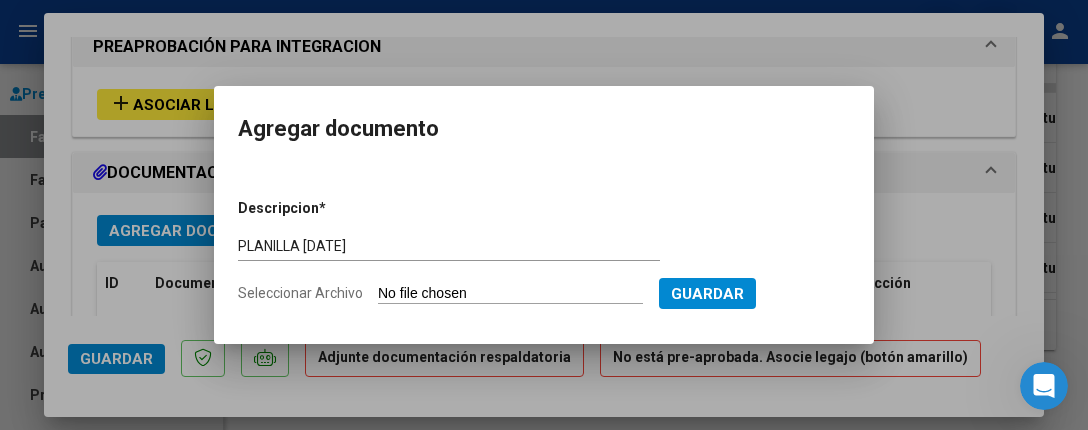 type on "C:\fakepath\PLANILLA [DATE].pdf" 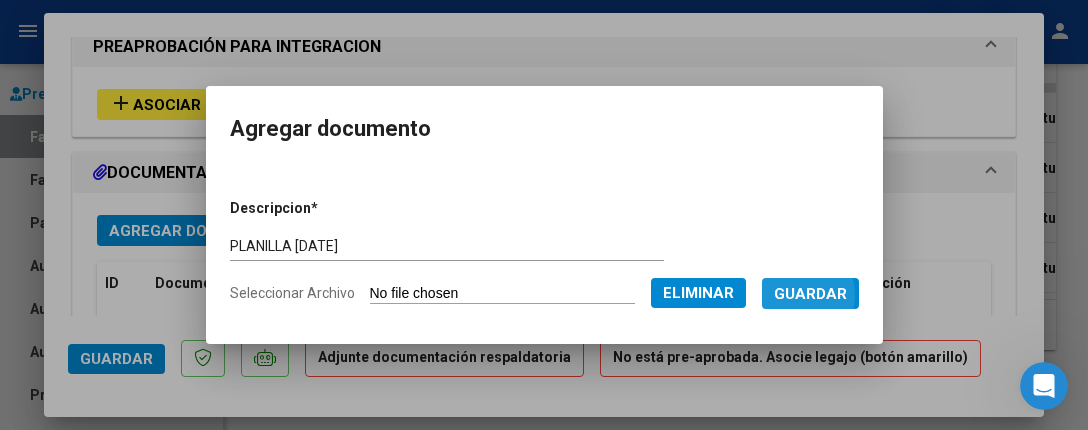 click on "Guardar" at bounding box center (810, 294) 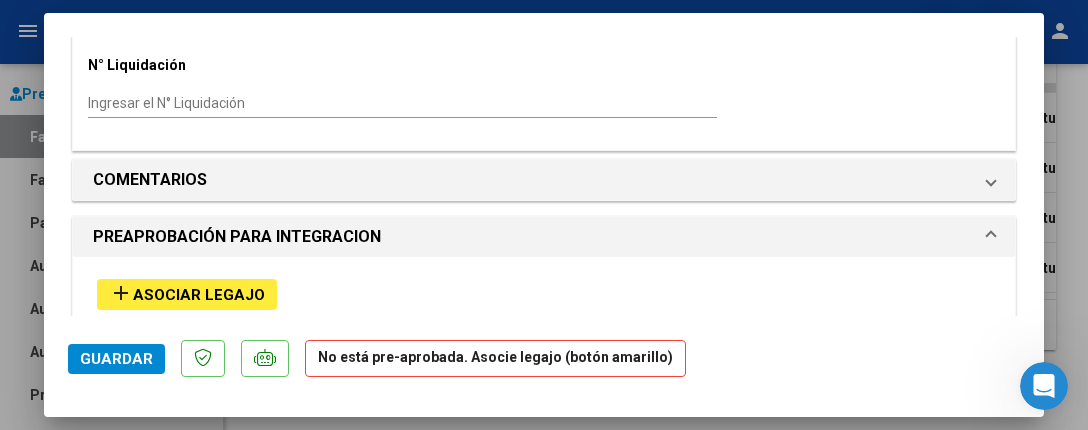 scroll, scrollTop: 1478, scrollLeft: 0, axis: vertical 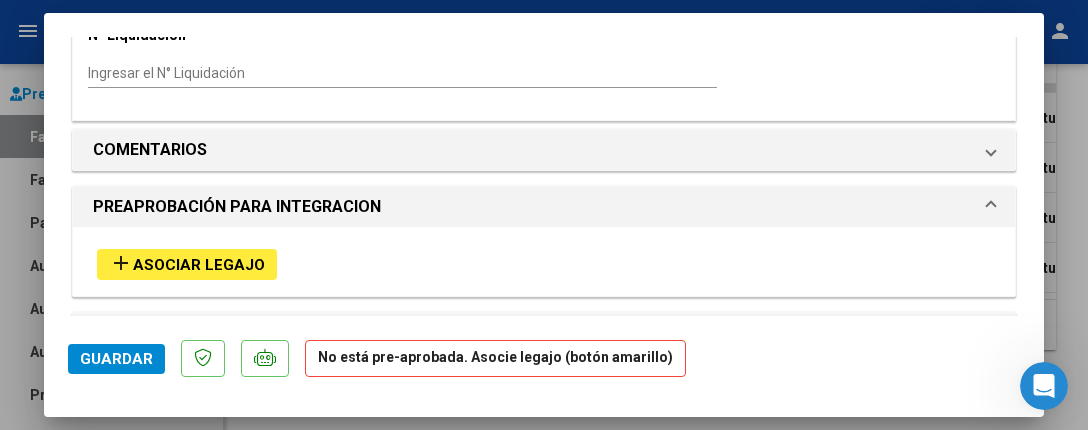 click on "Asociar Legajo" at bounding box center (199, 265) 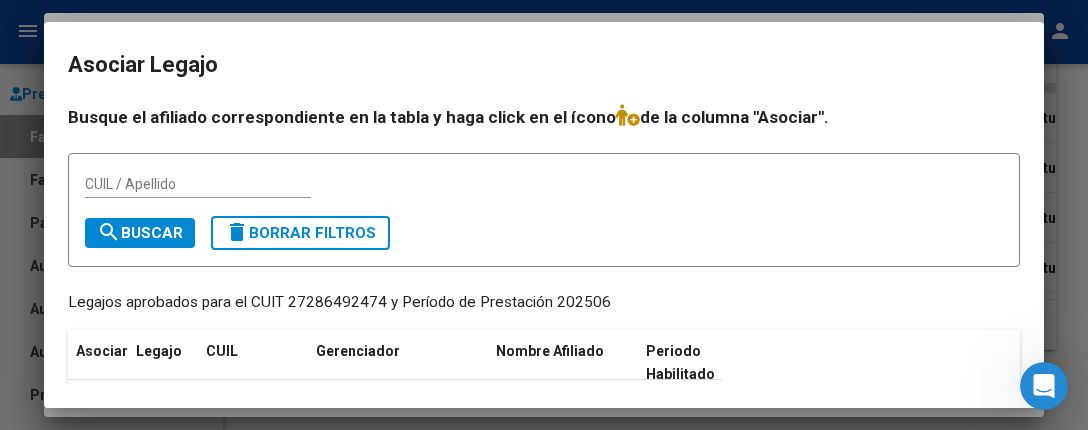 scroll, scrollTop: 74, scrollLeft: 0, axis: vertical 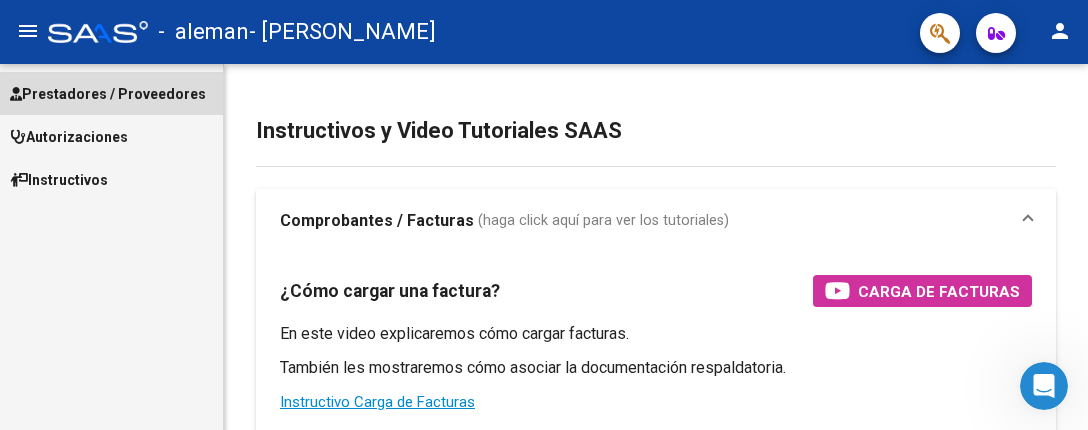 click on "Prestadores / Proveedores" at bounding box center [108, 94] 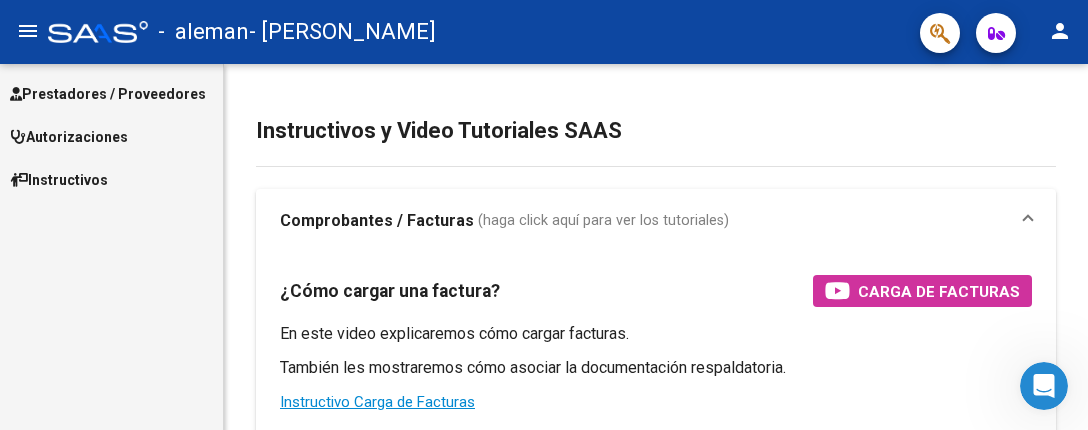 click on "Prestadores / Proveedores" at bounding box center (108, 94) 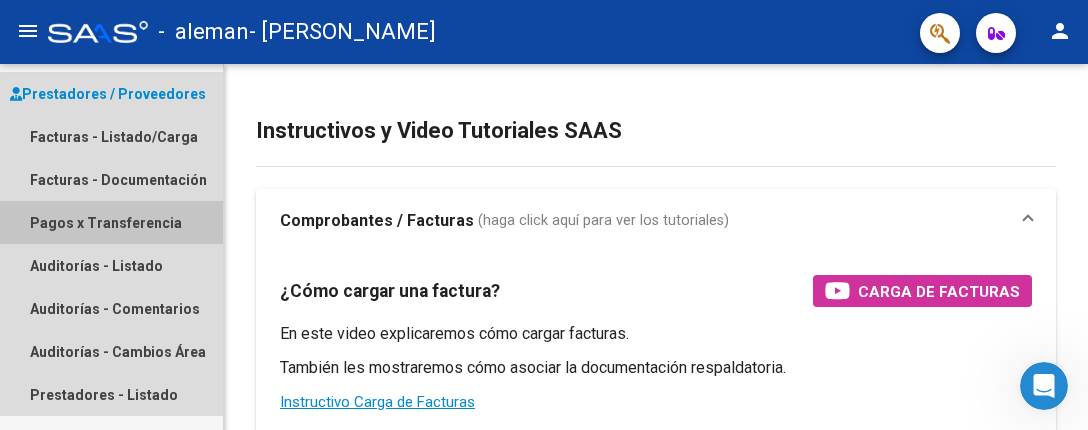 click on "Pagos x Transferencia" at bounding box center [111, 222] 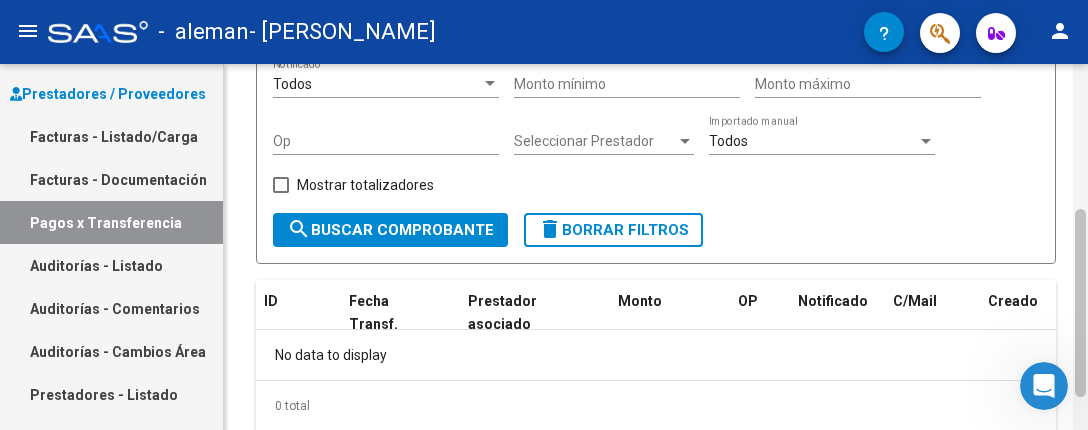 drag, startPoint x: 1083, startPoint y: 109, endPoint x: 1087, endPoint y: 210, distance: 101.07918 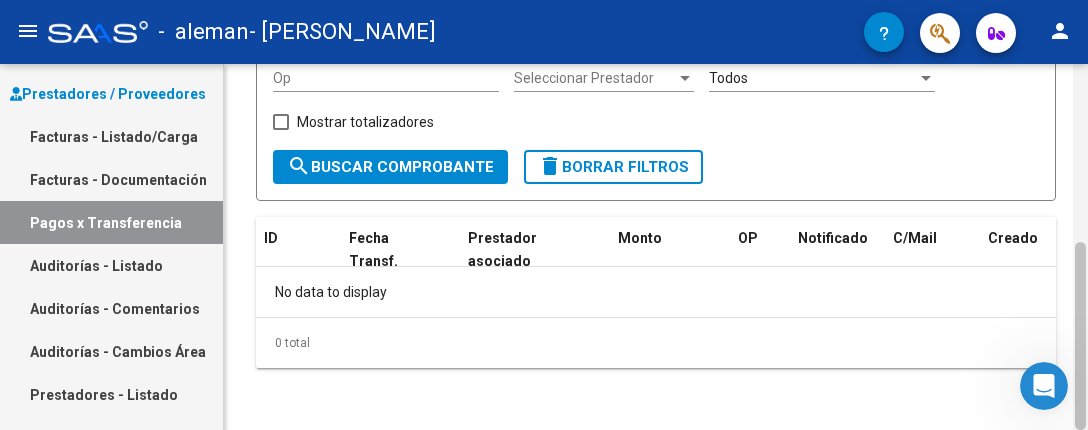 click 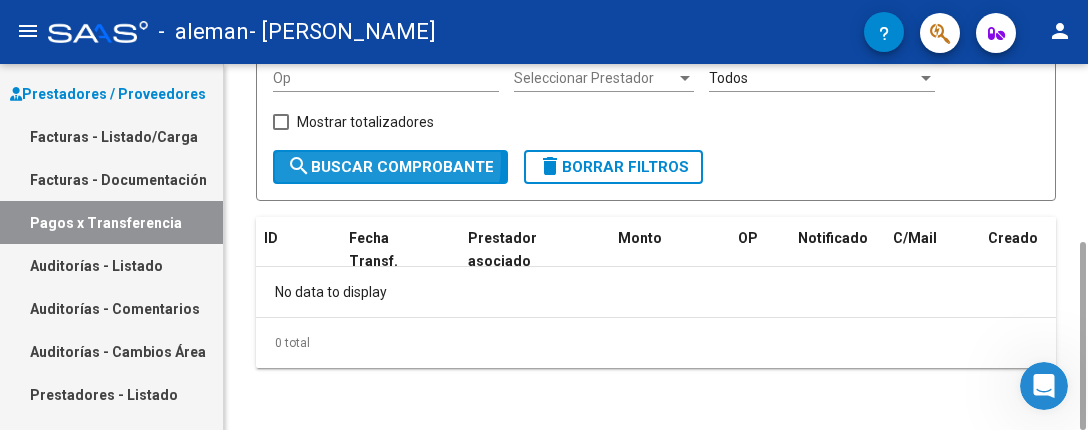 click on "search  Buscar Comprobante" 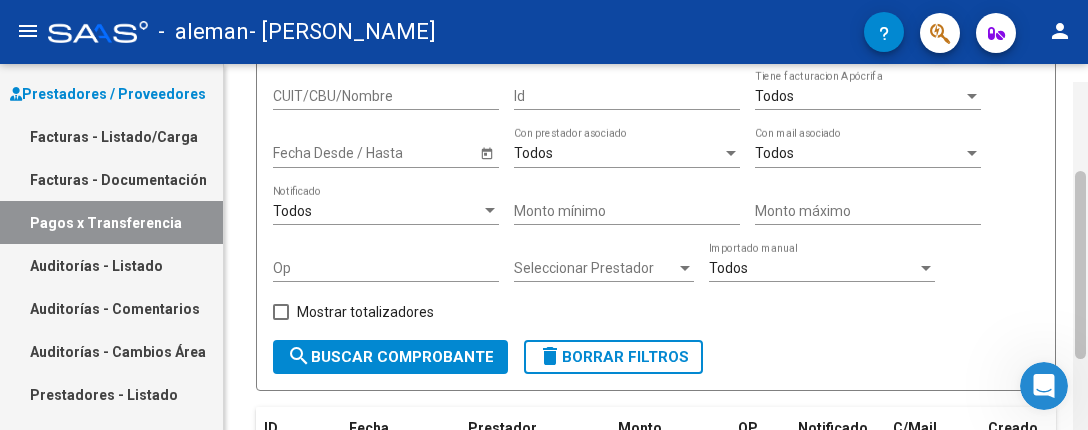 drag, startPoint x: 1078, startPoint y: 254, endPoint x: 1079, endPoint y: 156, distance: 98.005104 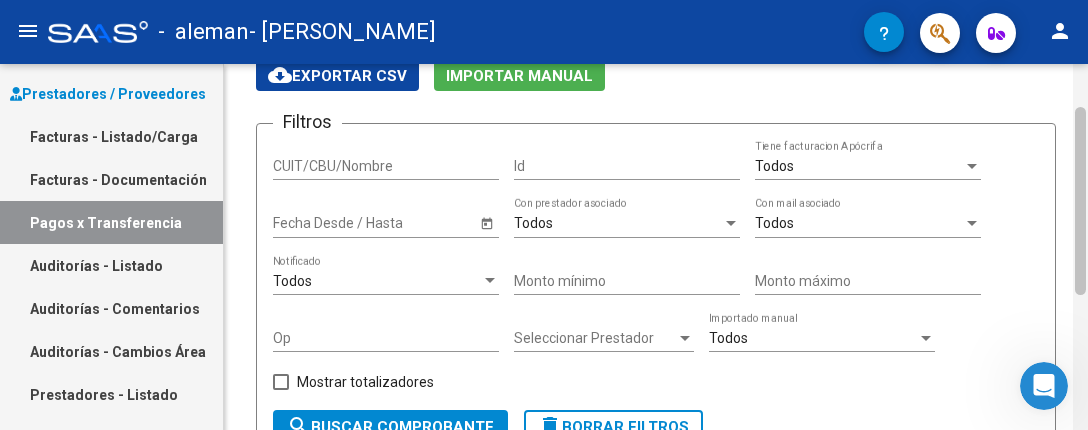 drag, startPoint x: 1079, startPoint y: 156, endPoint x: 1079, endPoint y: 120, distance: 36 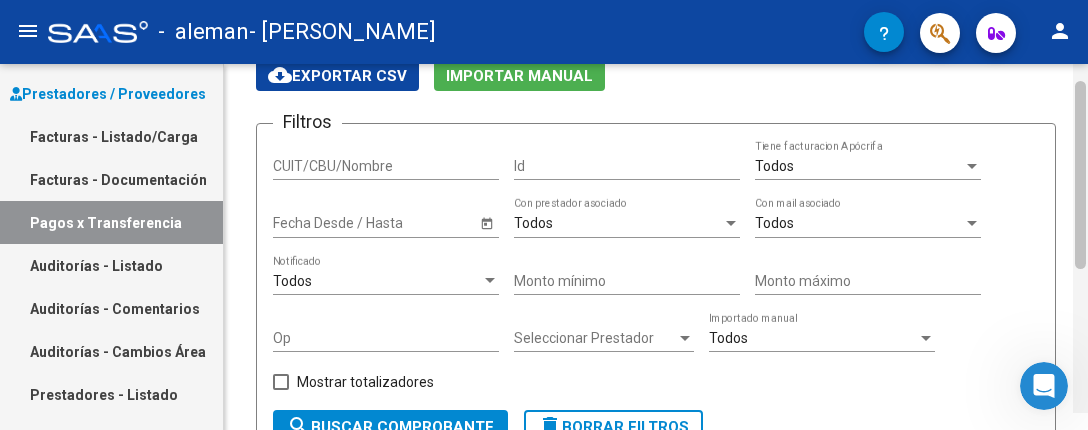 scroll, scrollTop: 52, scrollLeft: 0, axis: vertical 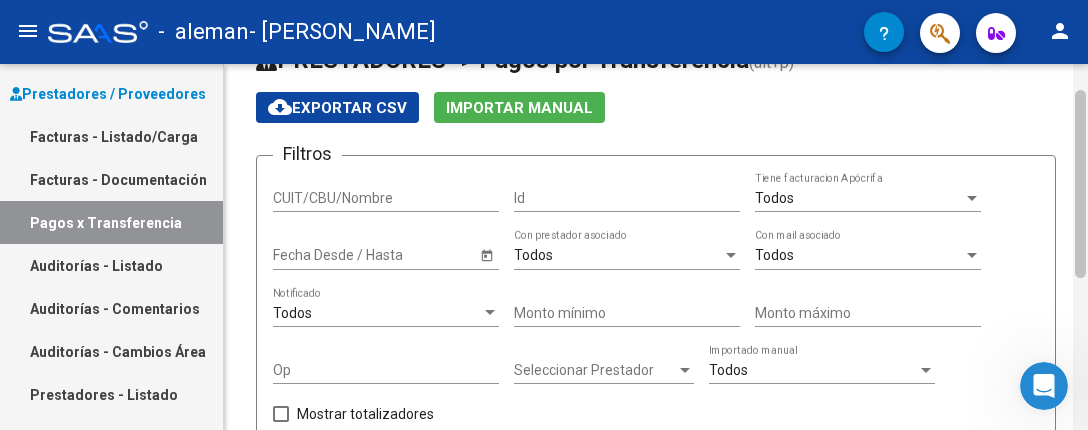 drag, startPoint x: 1079, startPoint y: 120, endPoint x: 1079, endPoint y: 103, distance: 17 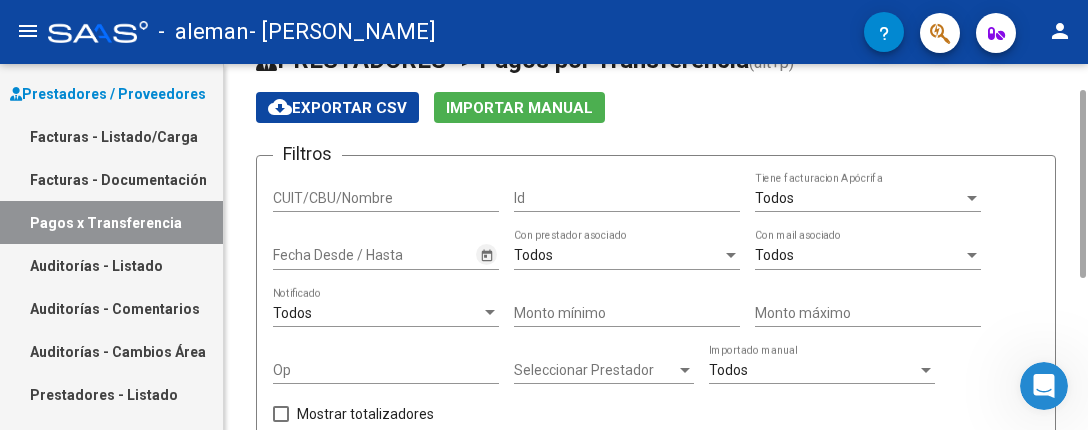 click 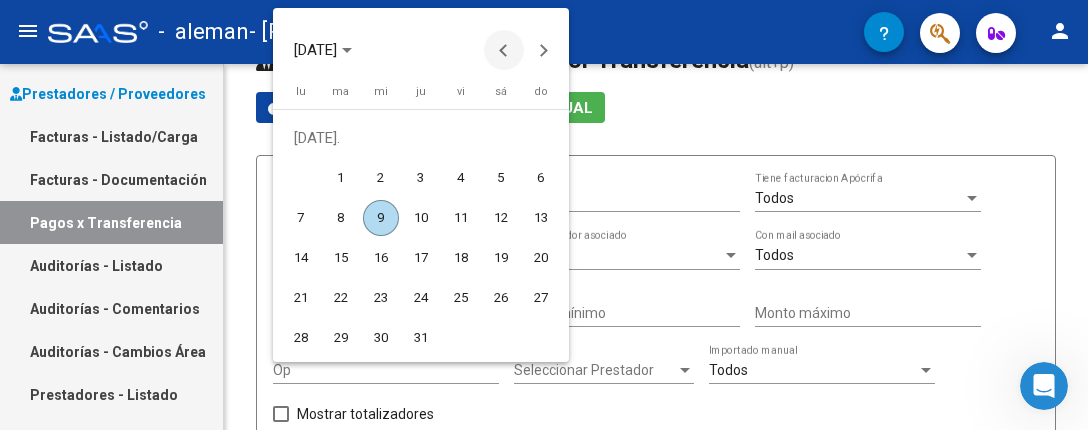 click at bounding box center [504, 50] 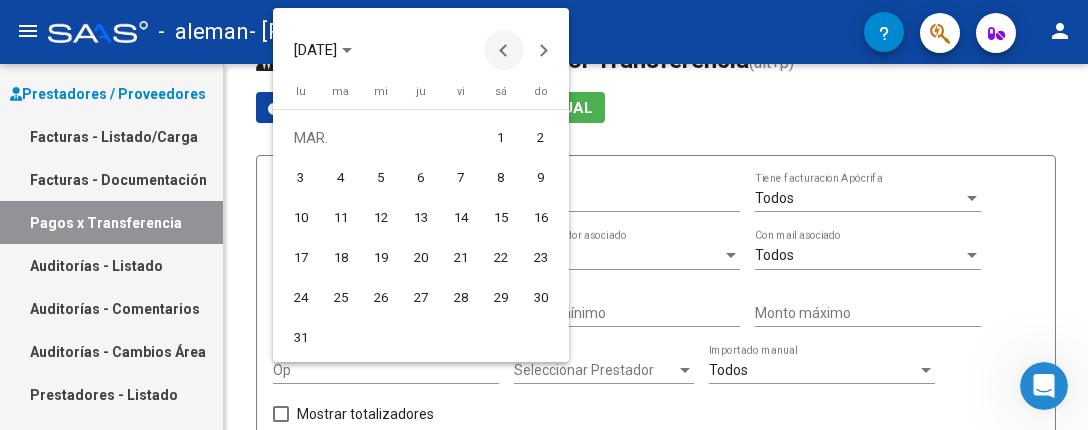 click at bounding box center [504, 50] 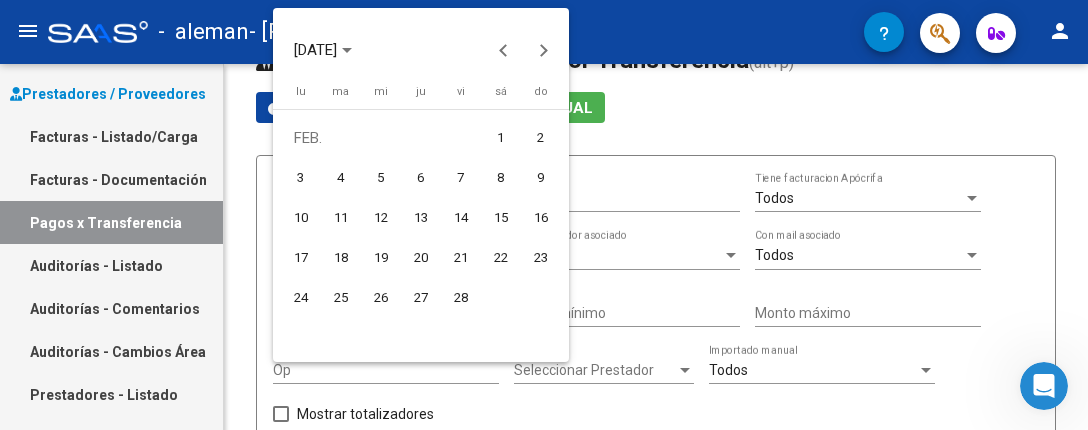 click on "1" at bounding box center (501, 138) 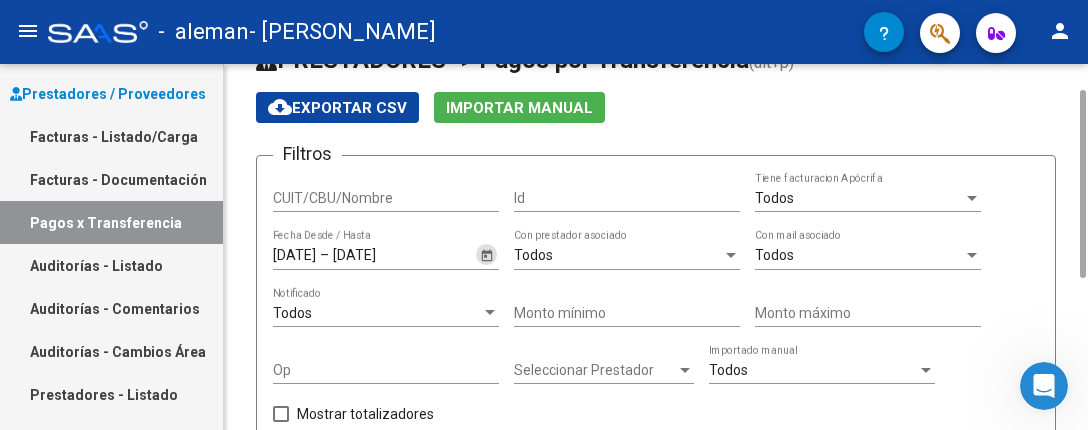 click 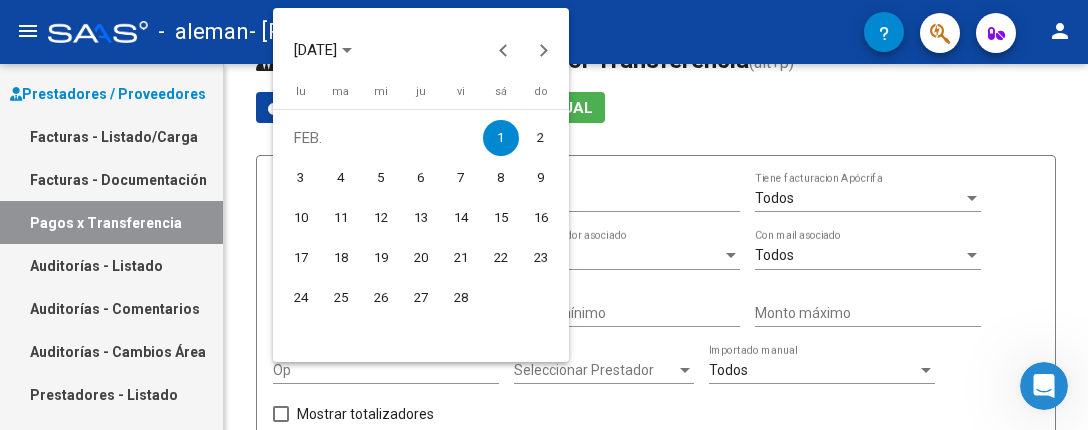 drag, startPoint x: 492, startPoint y: 250, endPoint x: 529, endPoint y: 152, distance: 104.75209 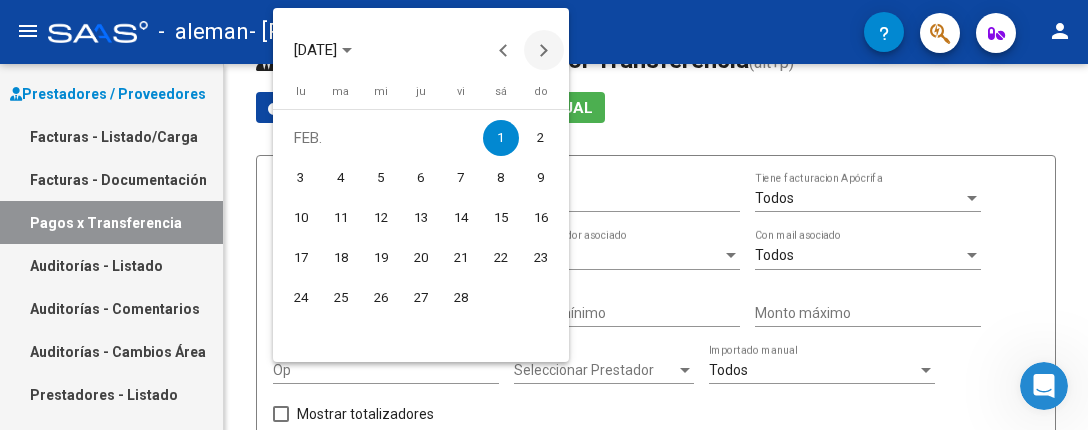 click at bounding box center (544, 50) 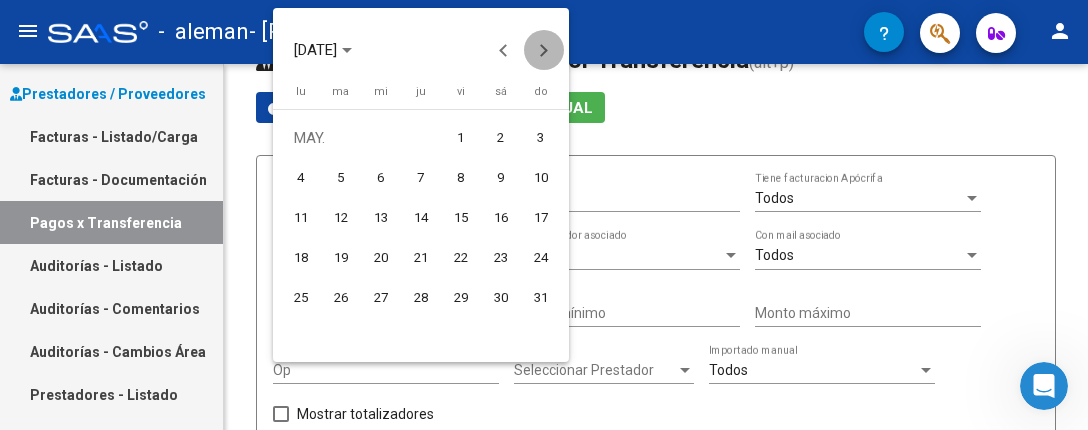 click at bounding box center [544, 50] 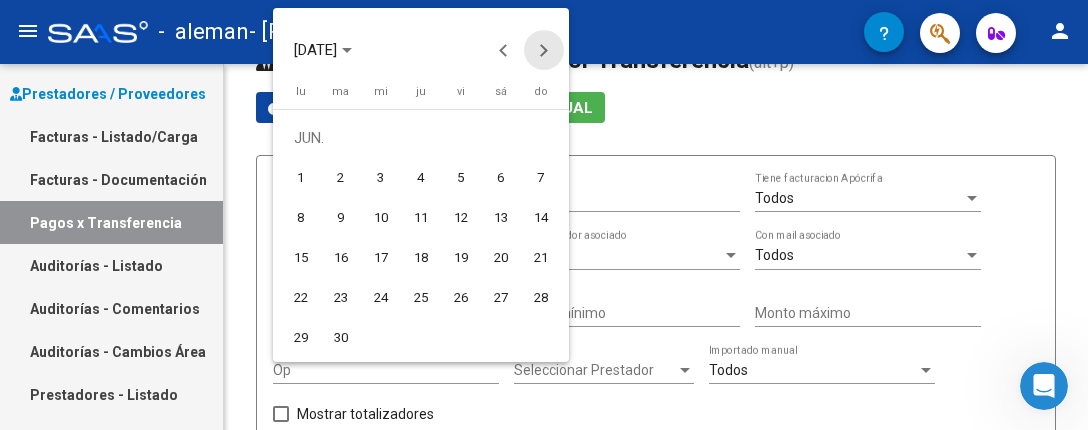 click at bounding box center [544, 50] 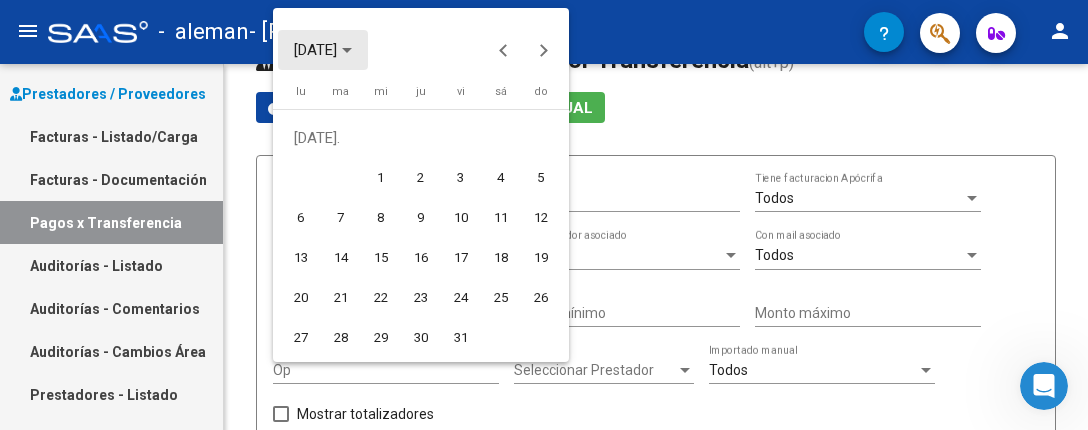 click 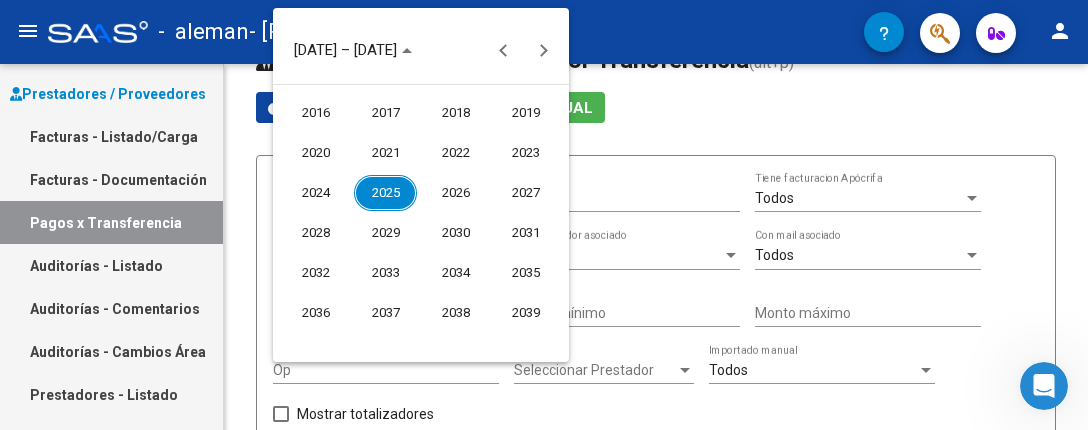 click on "2025" at bounding box center (385, 193) 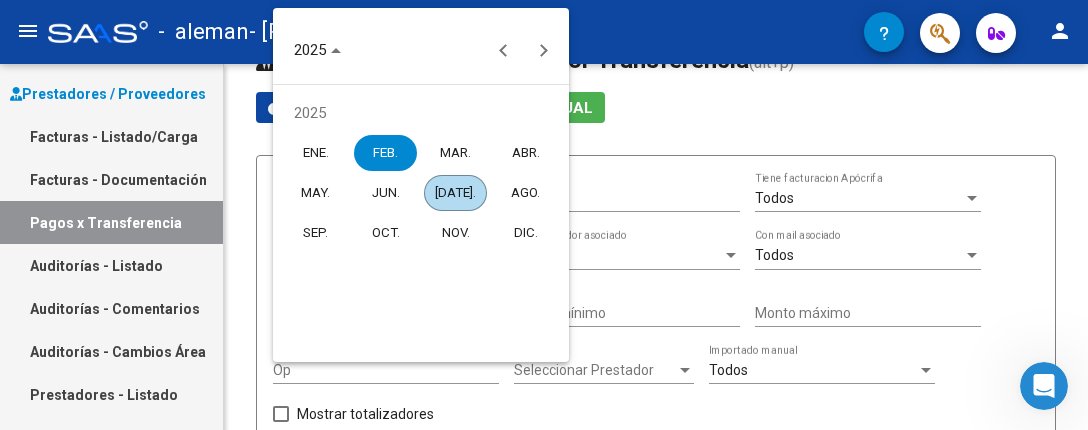 click on "[DATE]." at bounding box center [455, 193] 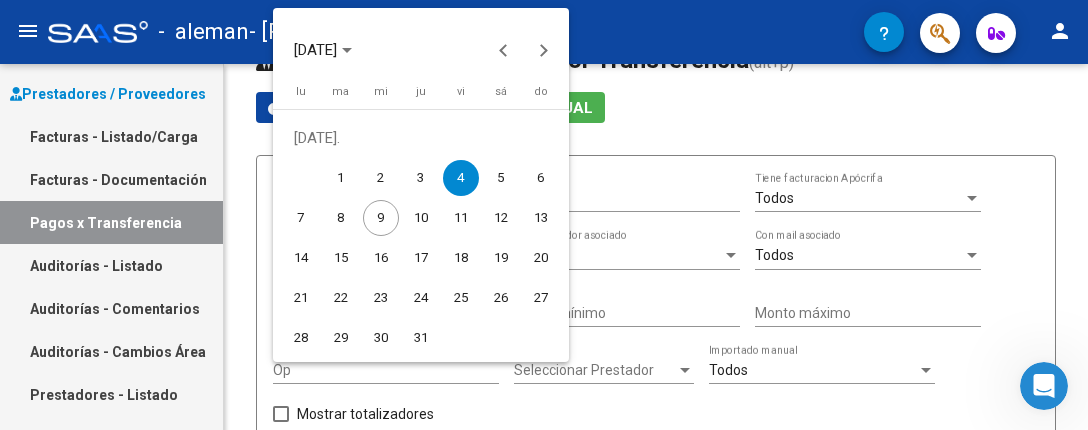 type on "[DATE]" 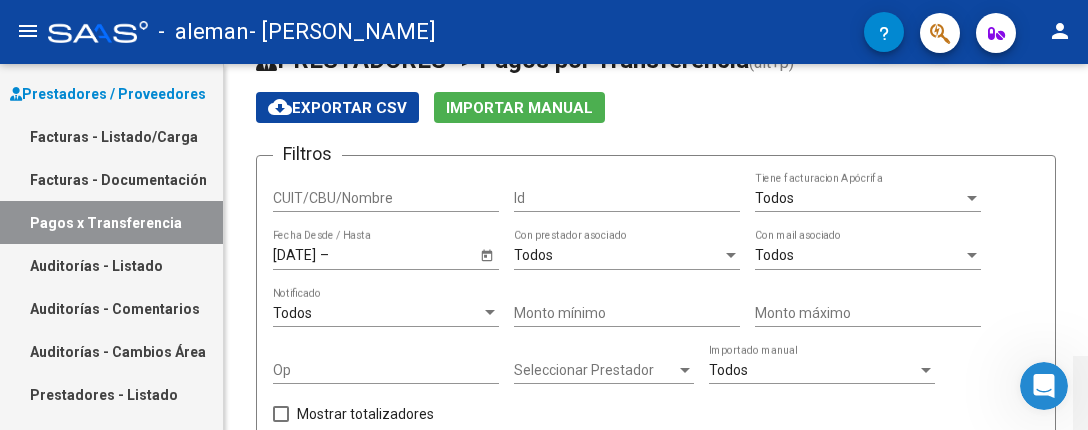 scroll, scrollTop: 344, scrollLeft: 0, axis: vertical 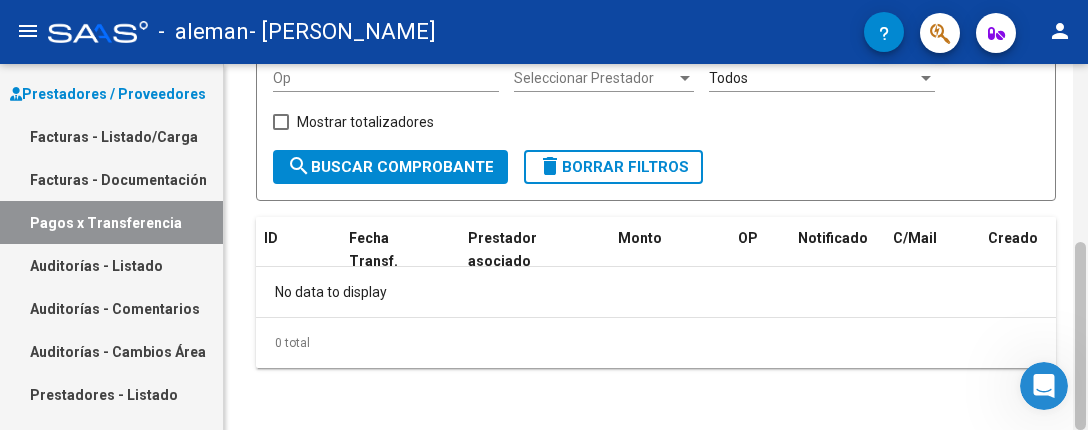 drag, startPoint x: 1073, startPoint y: 259, endPoint x: 1083, endPoint y: 361, distance: 102.48902 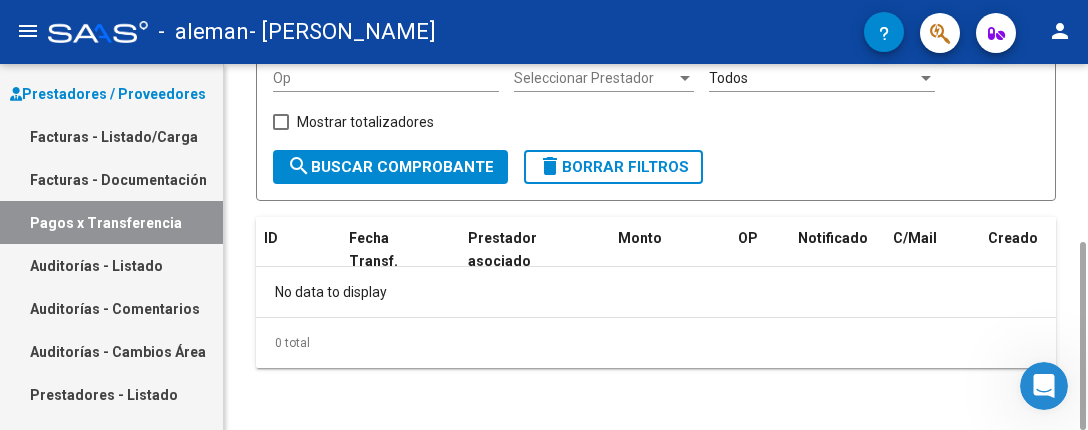 click on "search  Buscar Comprobante" 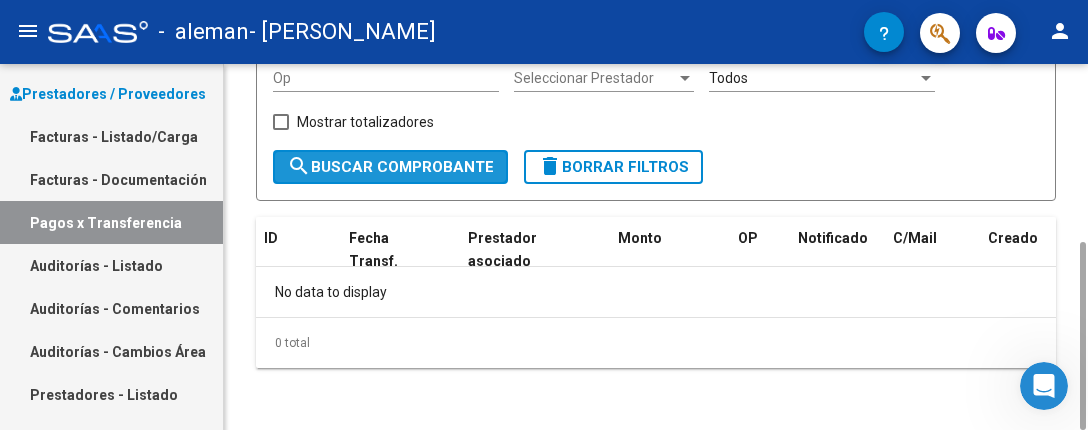 click on "search  Buscar Comprobante" 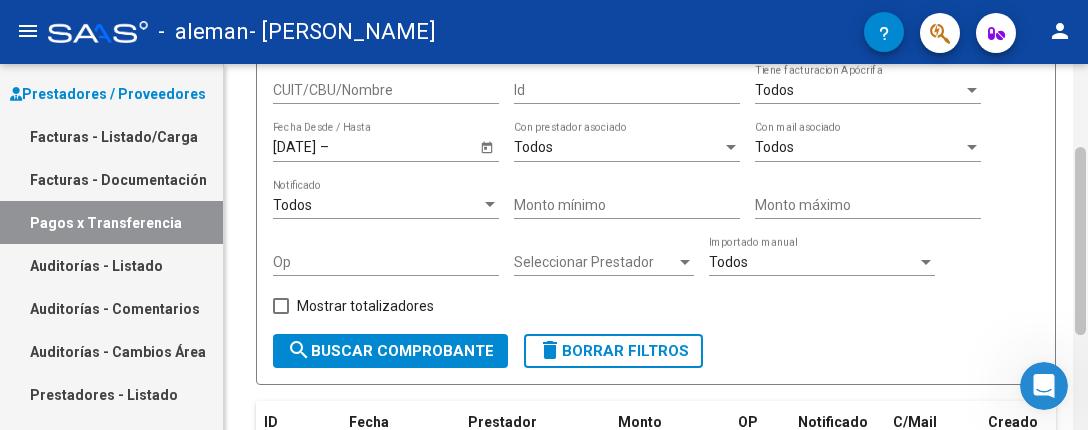 drag, startPoint x: 1081, startPoint y: 259, endPoint x: 1077, endPoint y: 164, distance: 95.084175 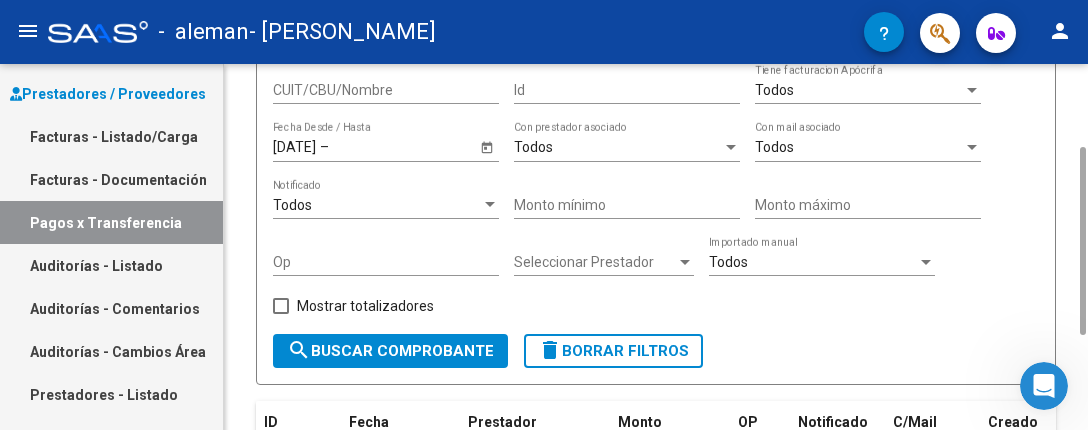 drag, startPoint x: 1077, startPoint y: 164, endPoint x: 1071, endPoint y: 103, distance: 61.294373 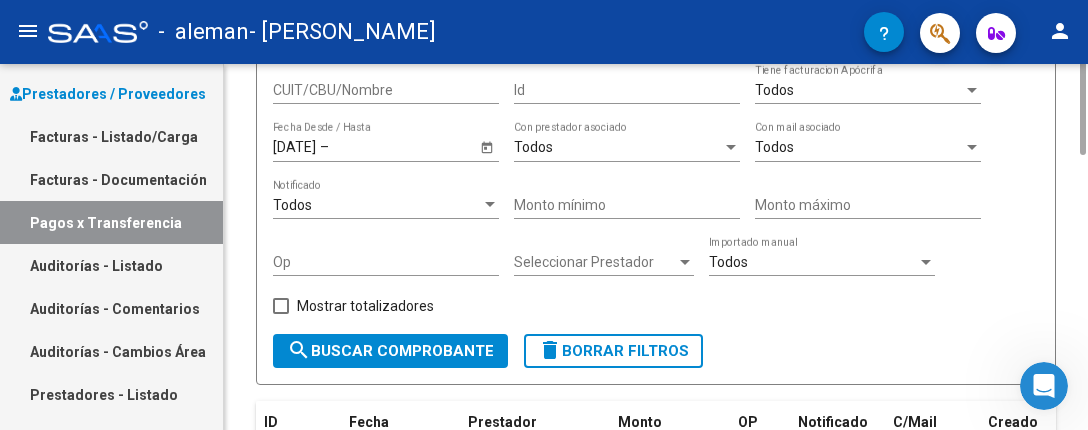 scroll, scrollTop: 42, scrollLeft: 0, axis: vertical 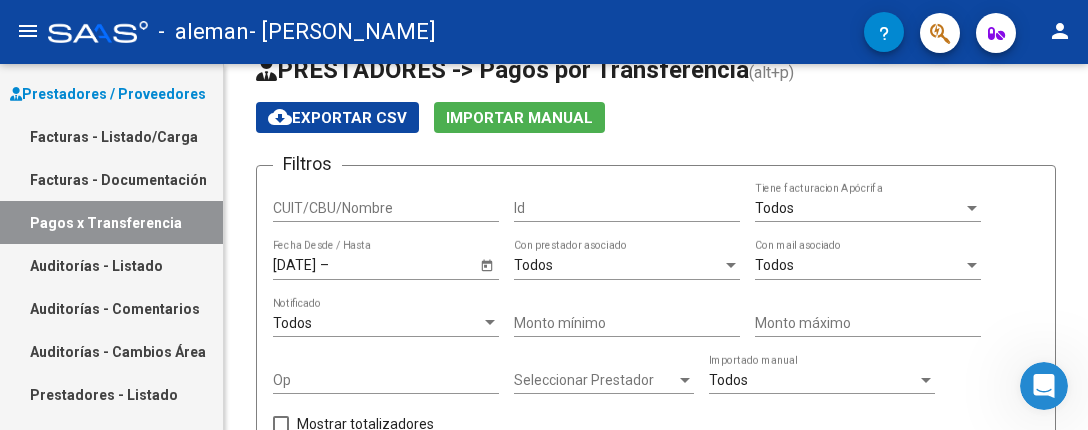 click on "Pagos x Transferencia" at bounding box center [111, 222] 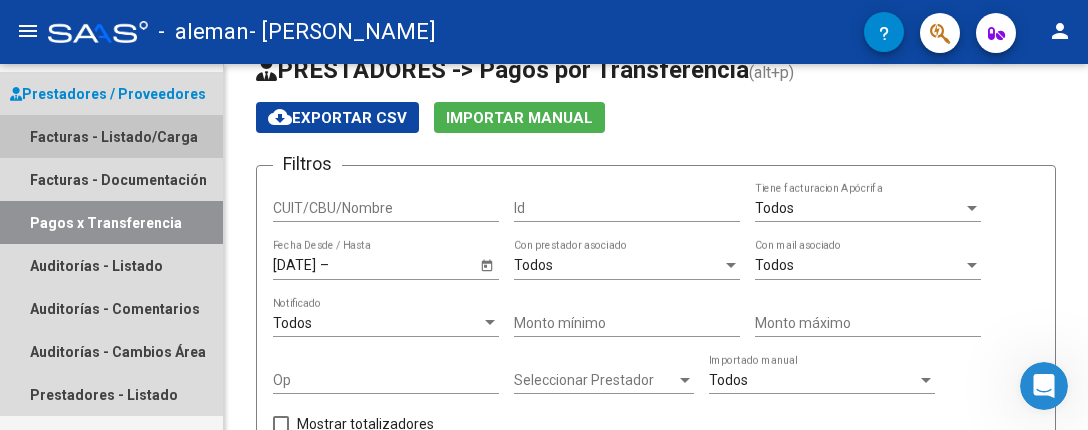 click on "Facturas - Listado/Carga" at bounding box center [111, 136] 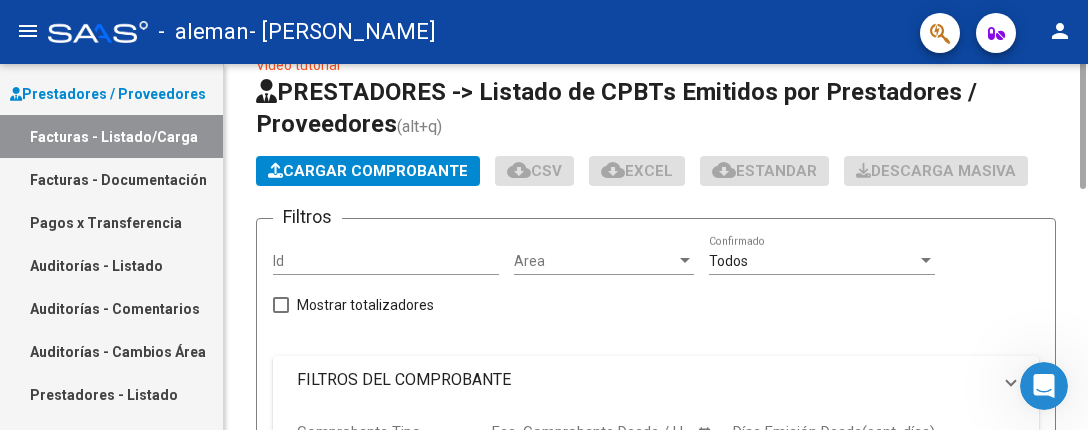 scroll, scrollTop: 0, scrollLeft: 0, axis: both 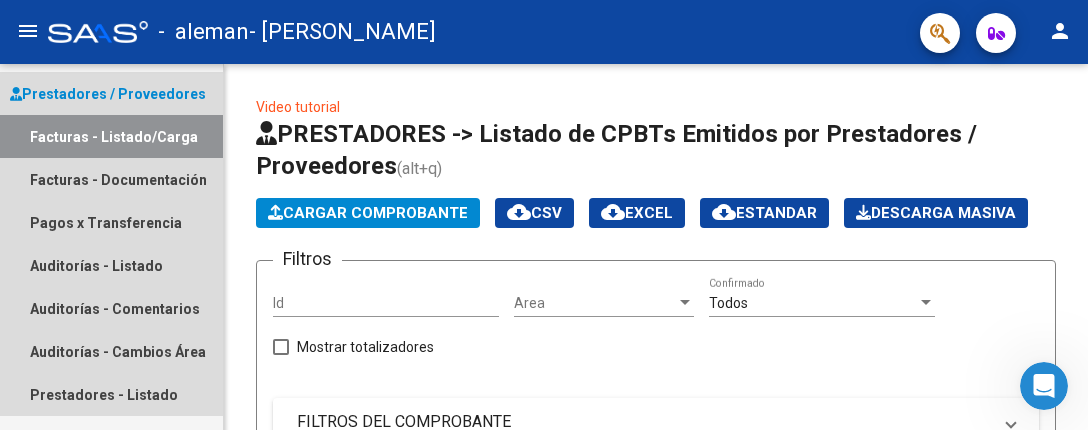 click on "Facturas - Listado/Carga" at bounding box center (111, 136) 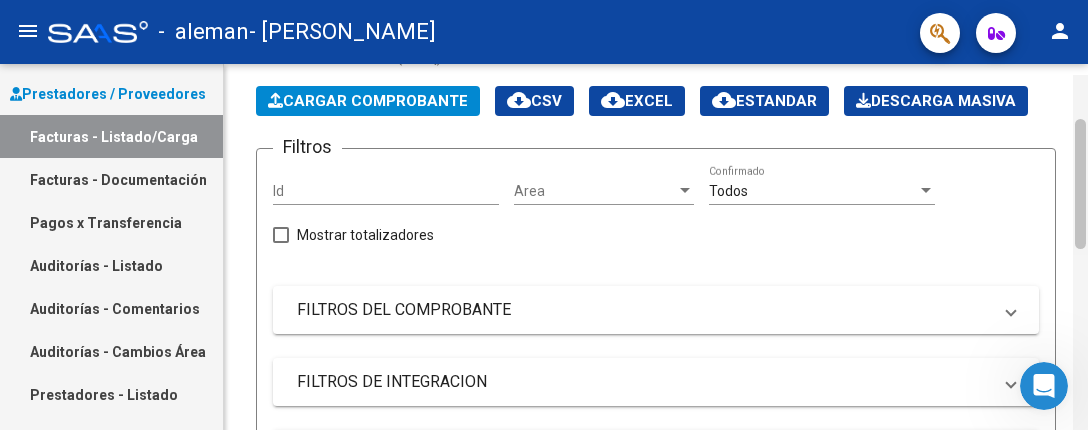 drag, startPoint x: 1084, startPoint y: 209, endPoint x: 1087, endPoint y: 269, distance: 60.074955 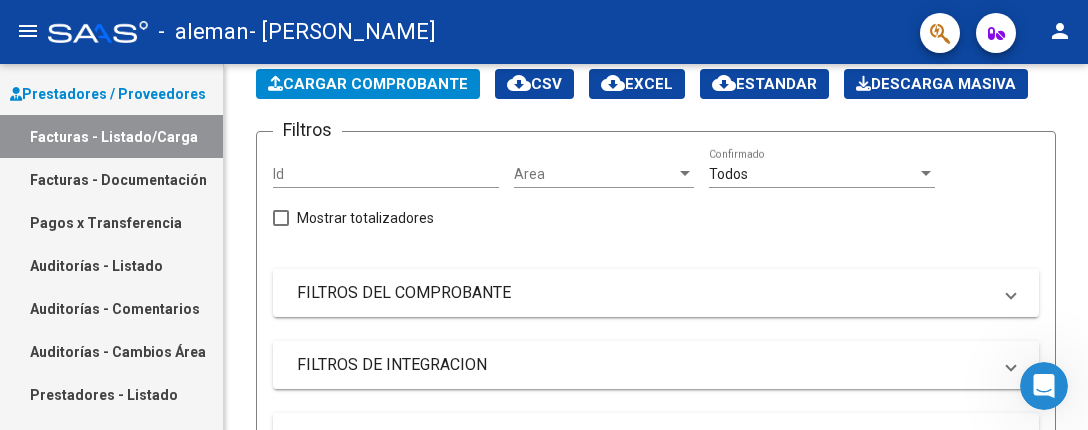 scroll, scrollTop: 495, scrollLeft: 0, axis: vertical 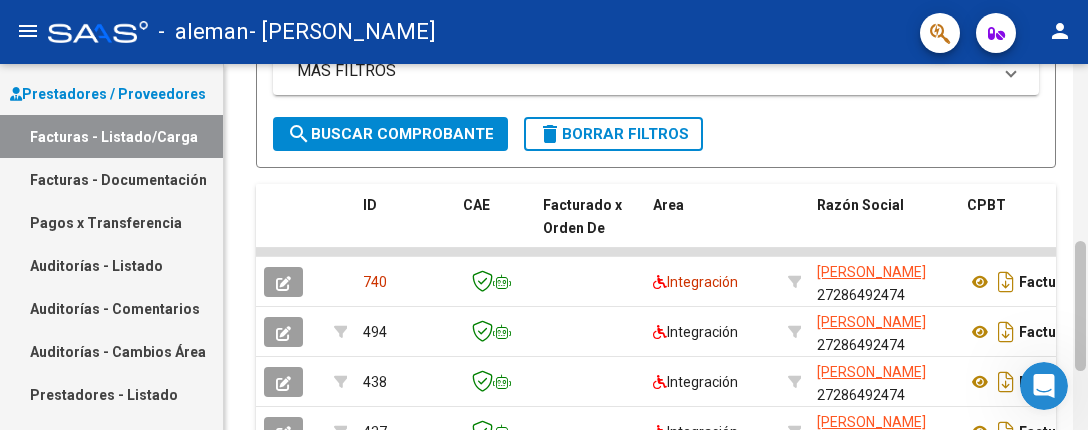 drag, startPoint x: 1087, startPoint y: 269, endPoint x: 1087, endPoint y: 282, distance: 13 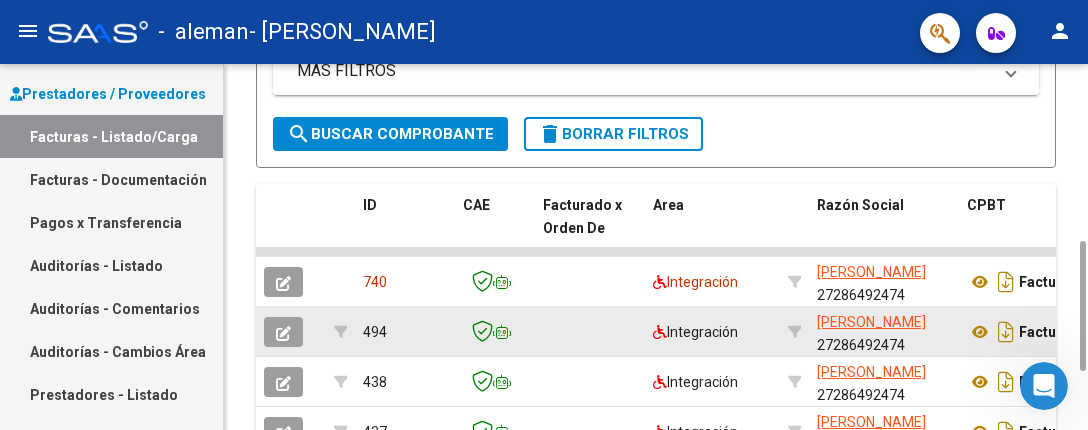 click on "Integración" 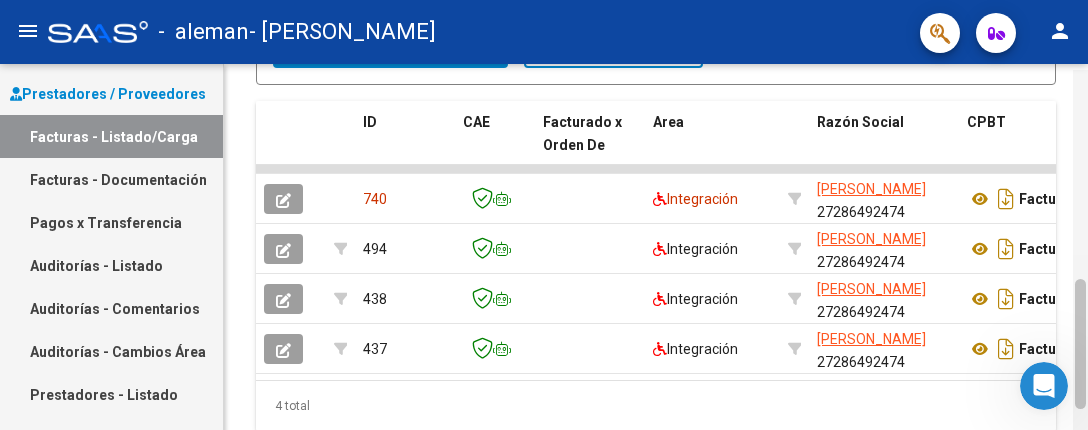 scroll, scrollTop: 592, scrollLeft: 0, axis: vertical 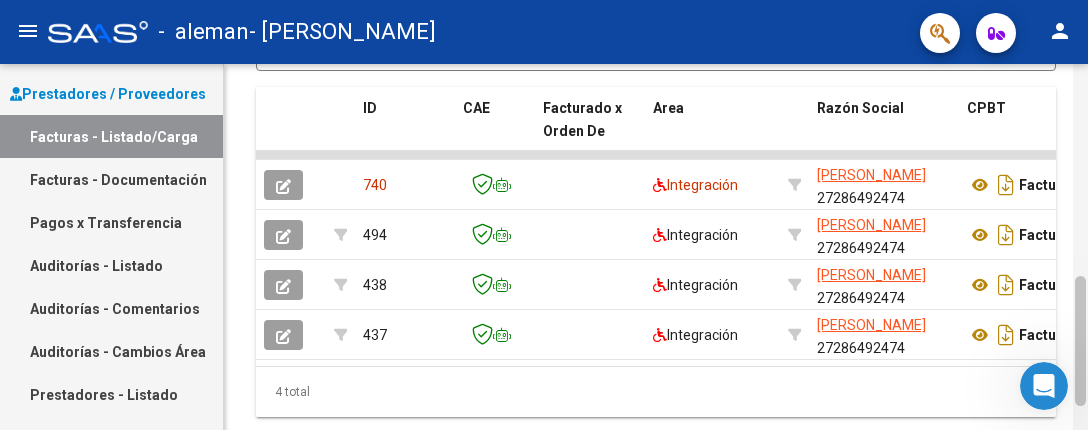 drag, startPoint x: 1081, startPoint y: 322, endPoint x: 1082, endPoint y: 357, distance: 35.014282 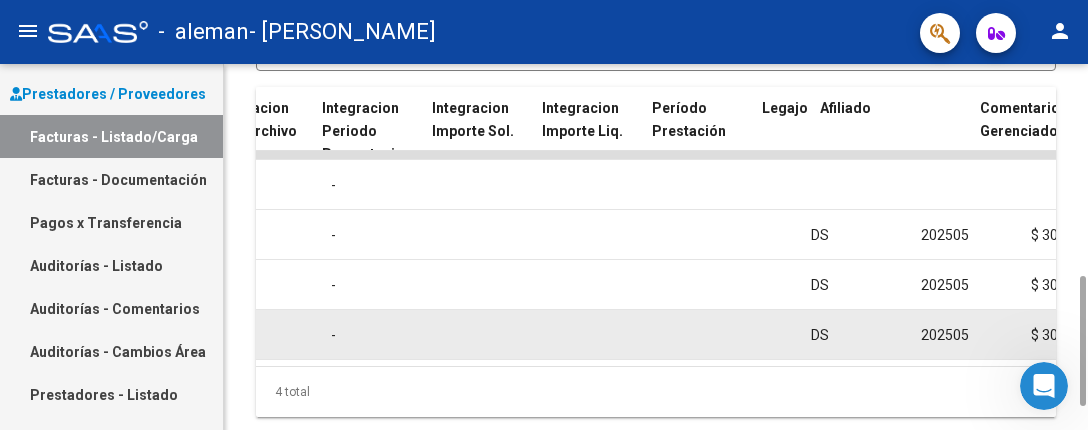 scroll, scrollTop: 0, scrollLeft: 2209, axis: horizontal 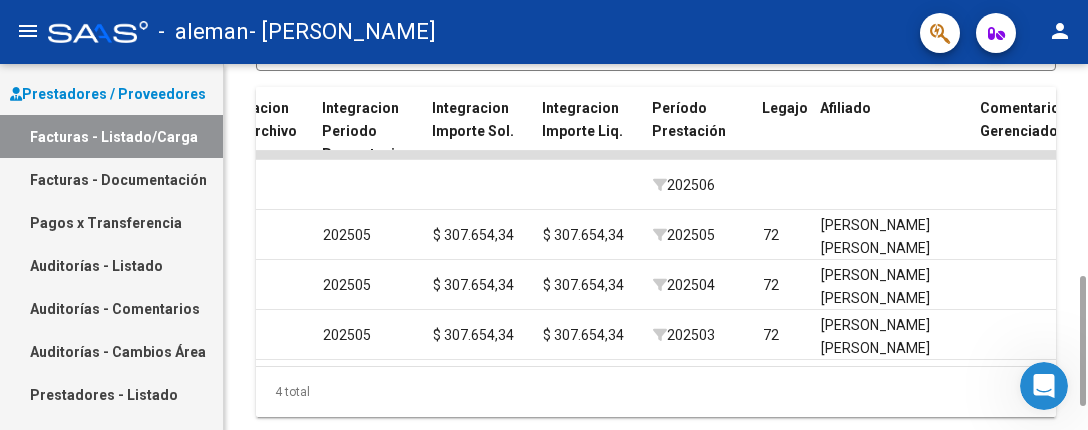drag, startPoint x: 792, startPoint y: 347, endPoint x: 781, endPoint y: 373, distance: 28.231188 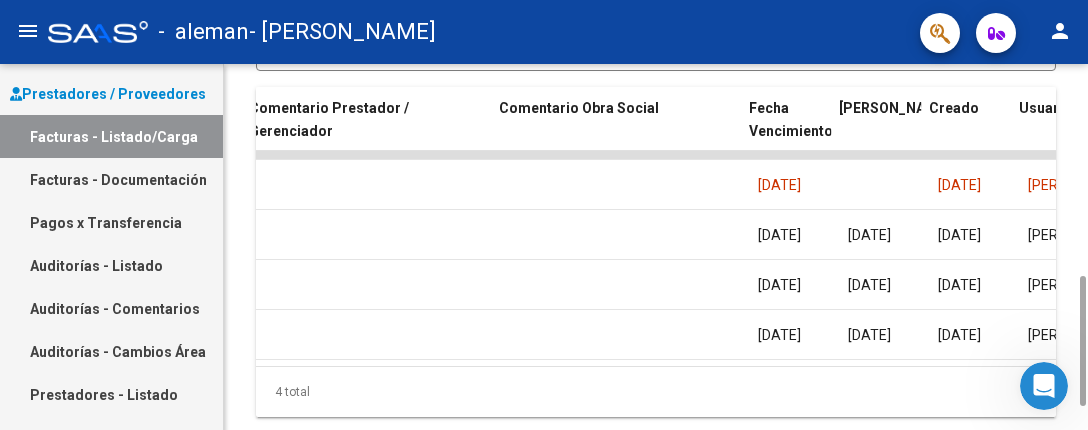 scroll, scrollTop: 0, scrollLeft: 2940, axis: horizontal 